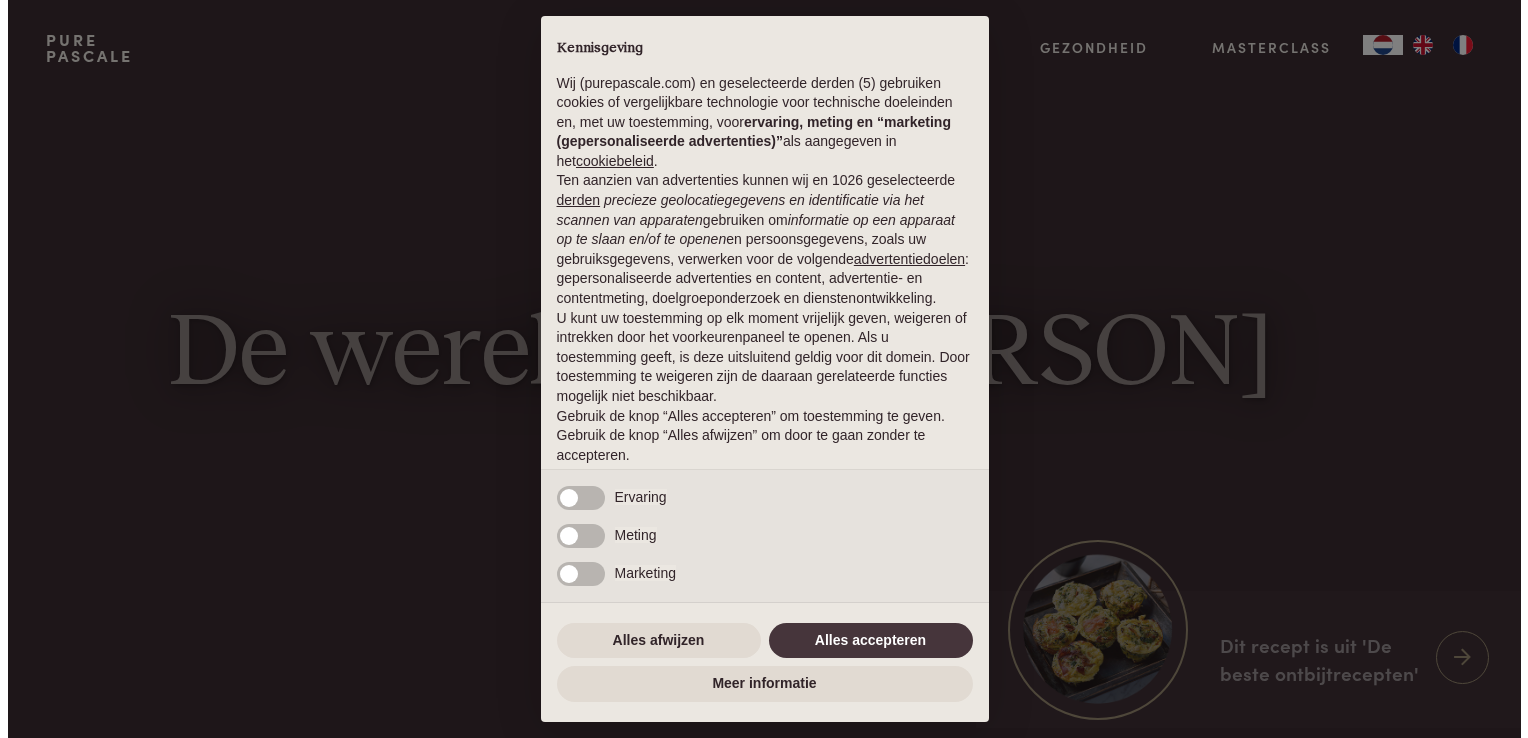 scroll, scrollTop: 0, scrollLeft: 0, axis: both 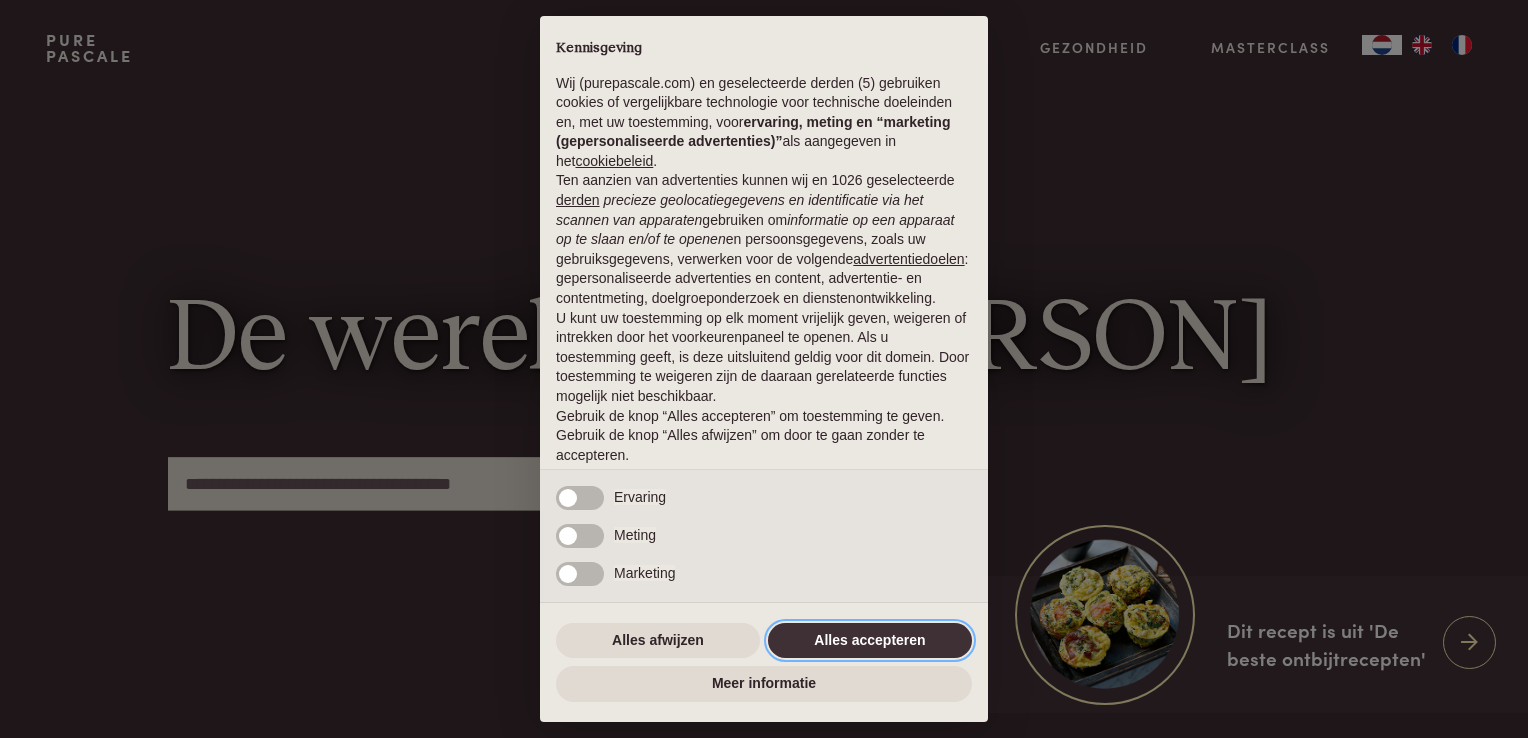 click on "Alles accepteren" at bounding box center [870, 641] 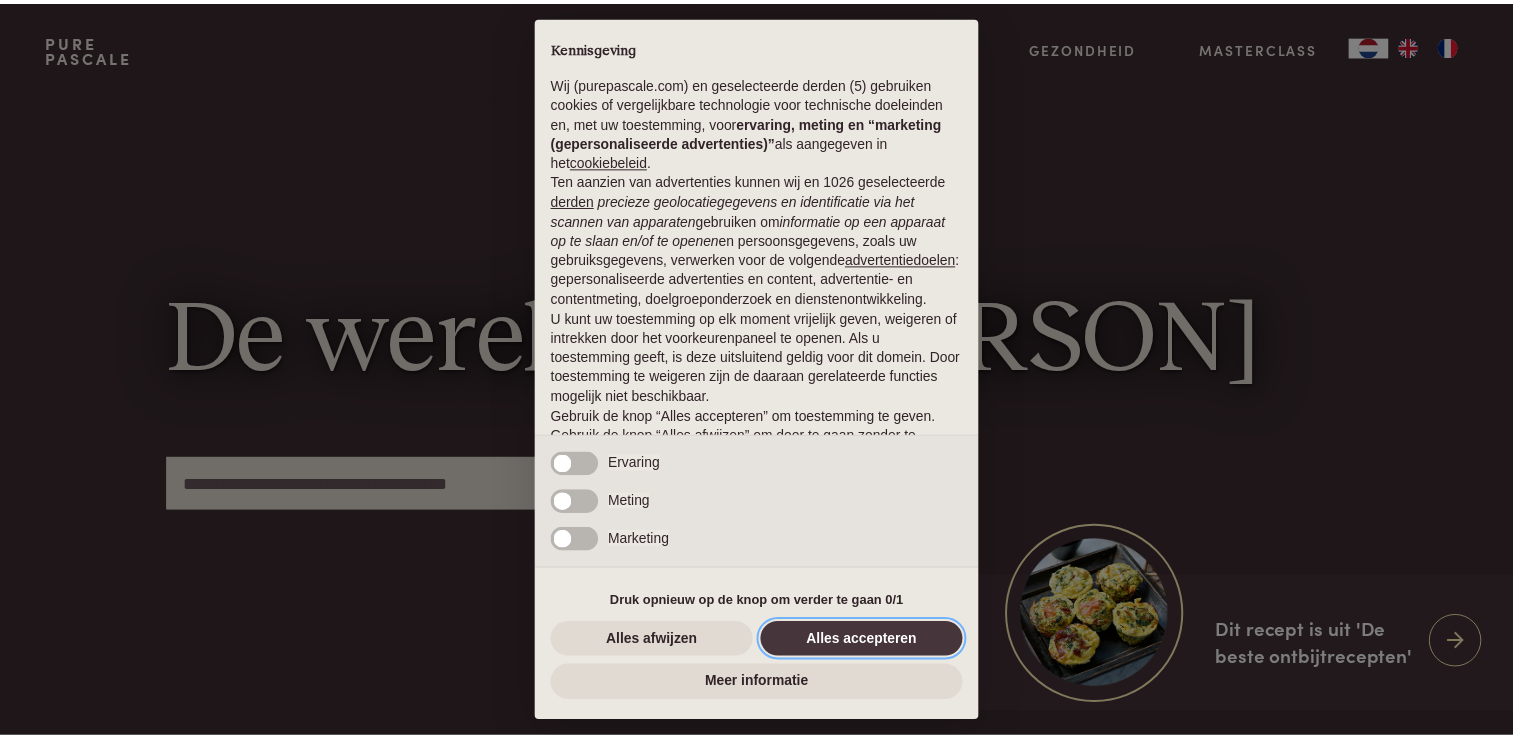 scroll, scrollTop: 65, scrollLeft: 0, axis: vertical 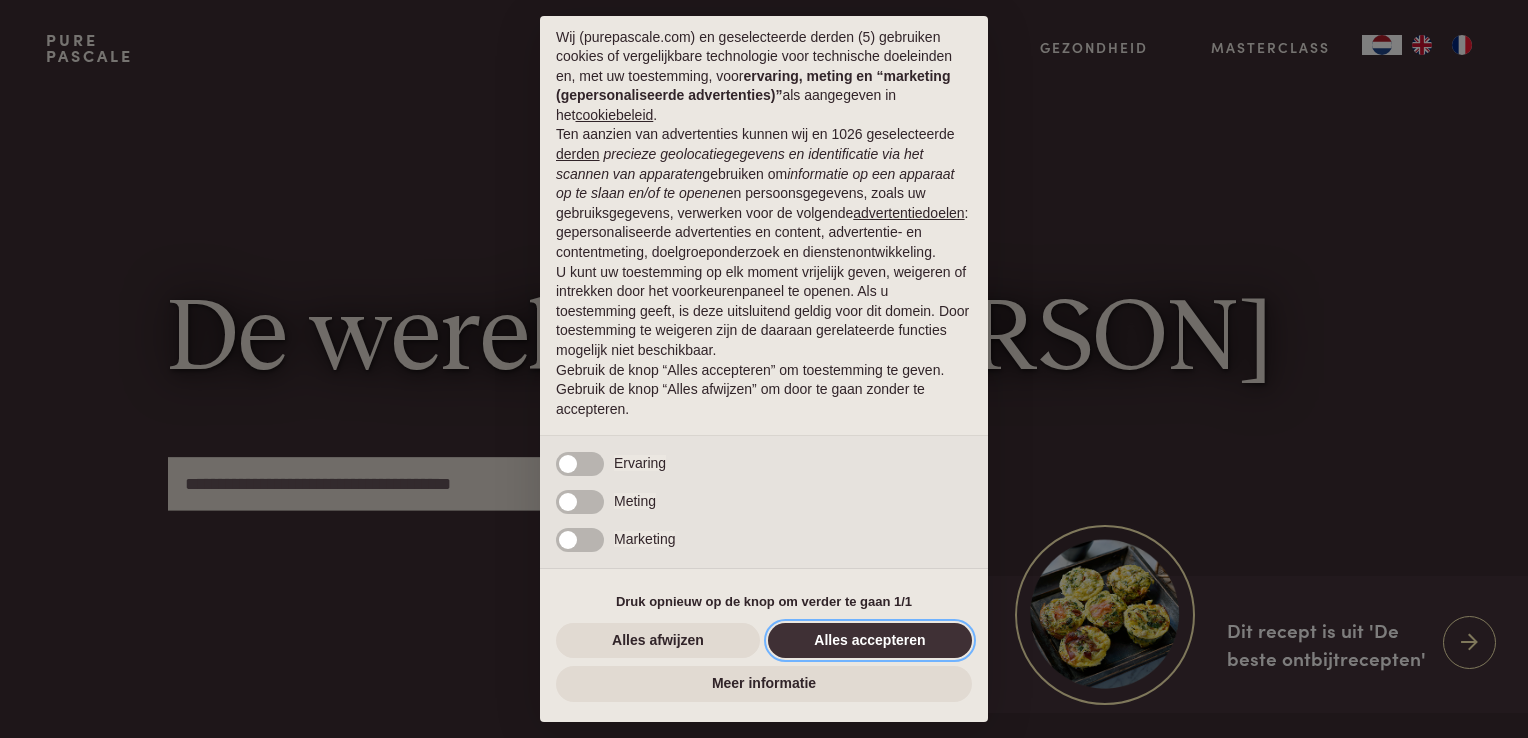 click on "Alles accepteren" at bounding box center (870, 641) 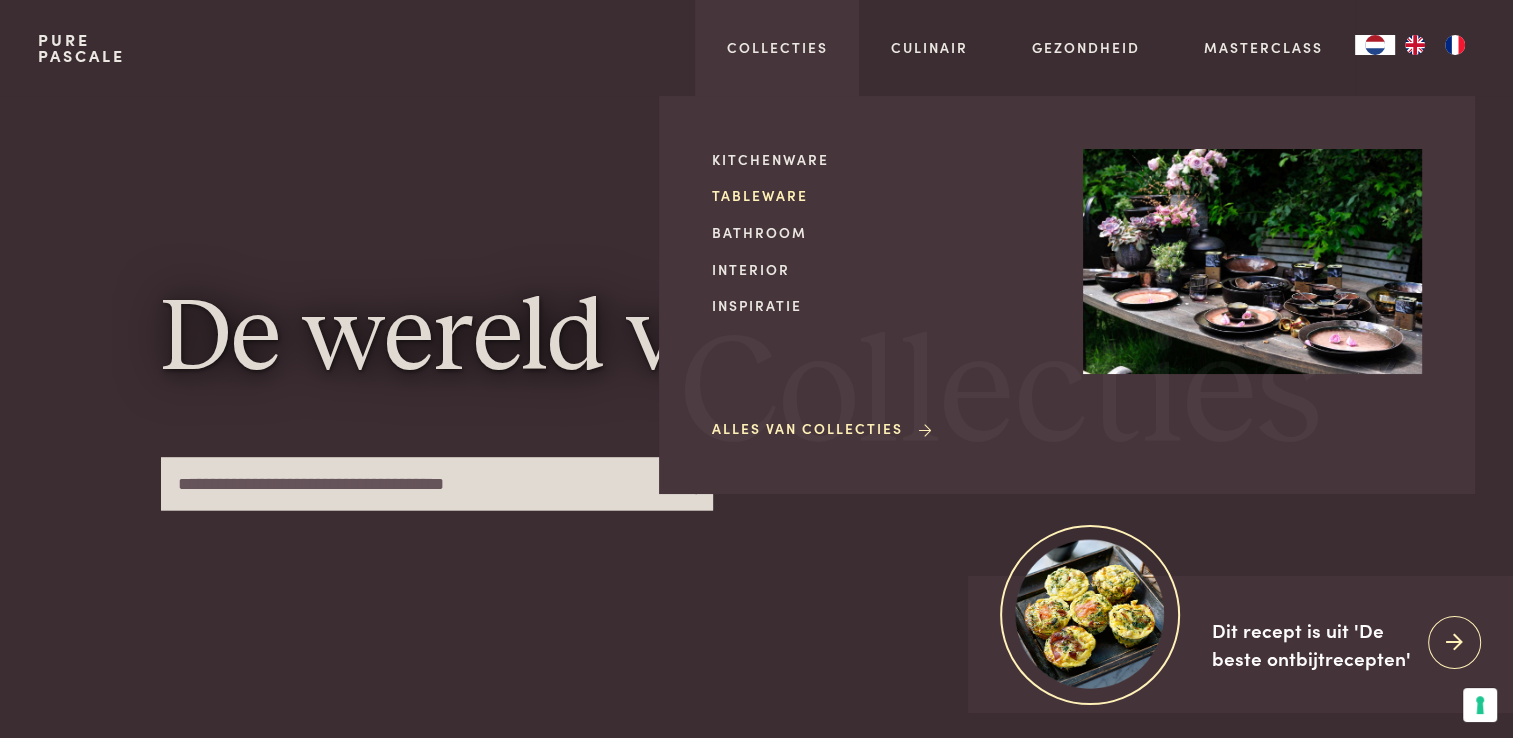 click on "Tableware" at bounding box center [881, 195] 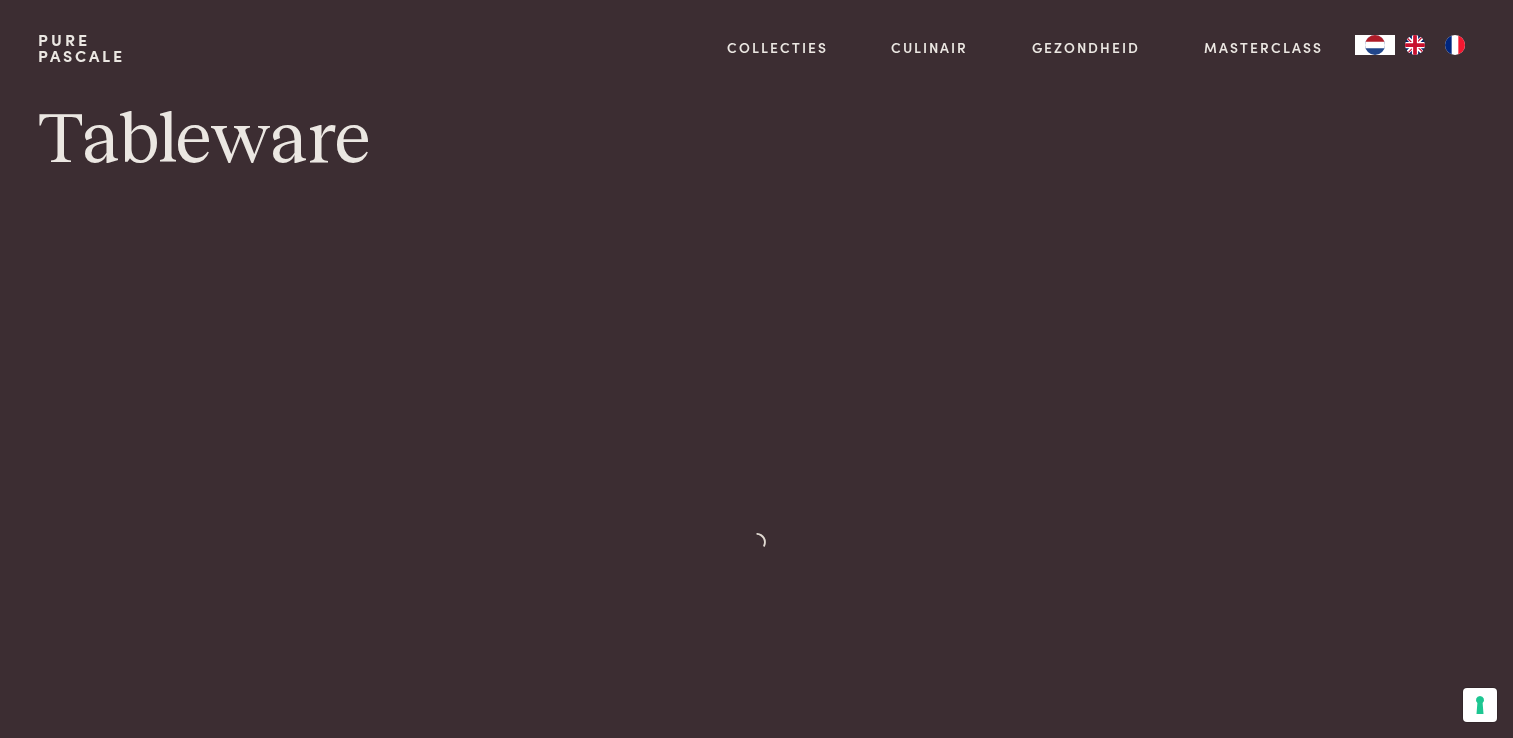 scroll, scrollTop: 0, scrollLeft: 0, axis: both 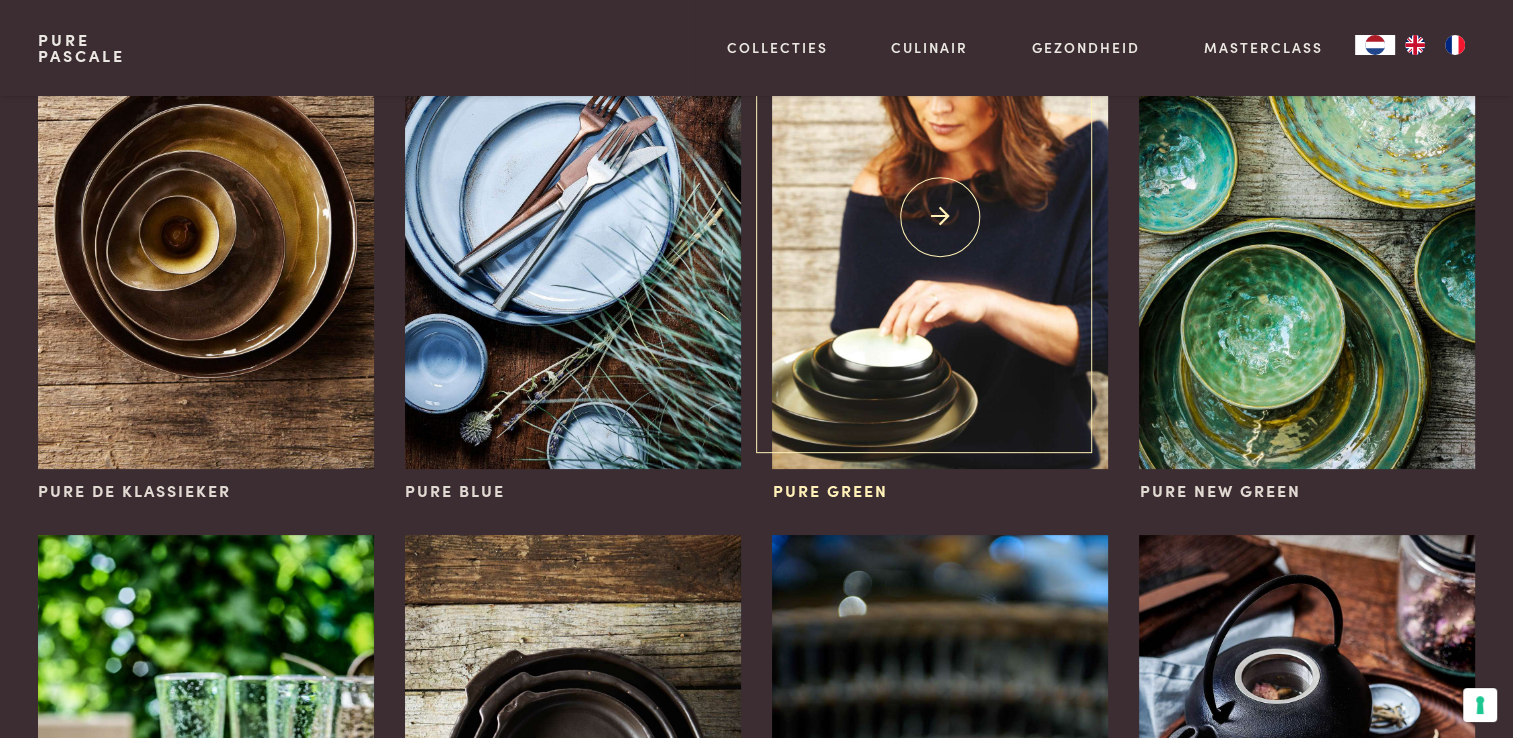 click at bounding box center (939, 217) 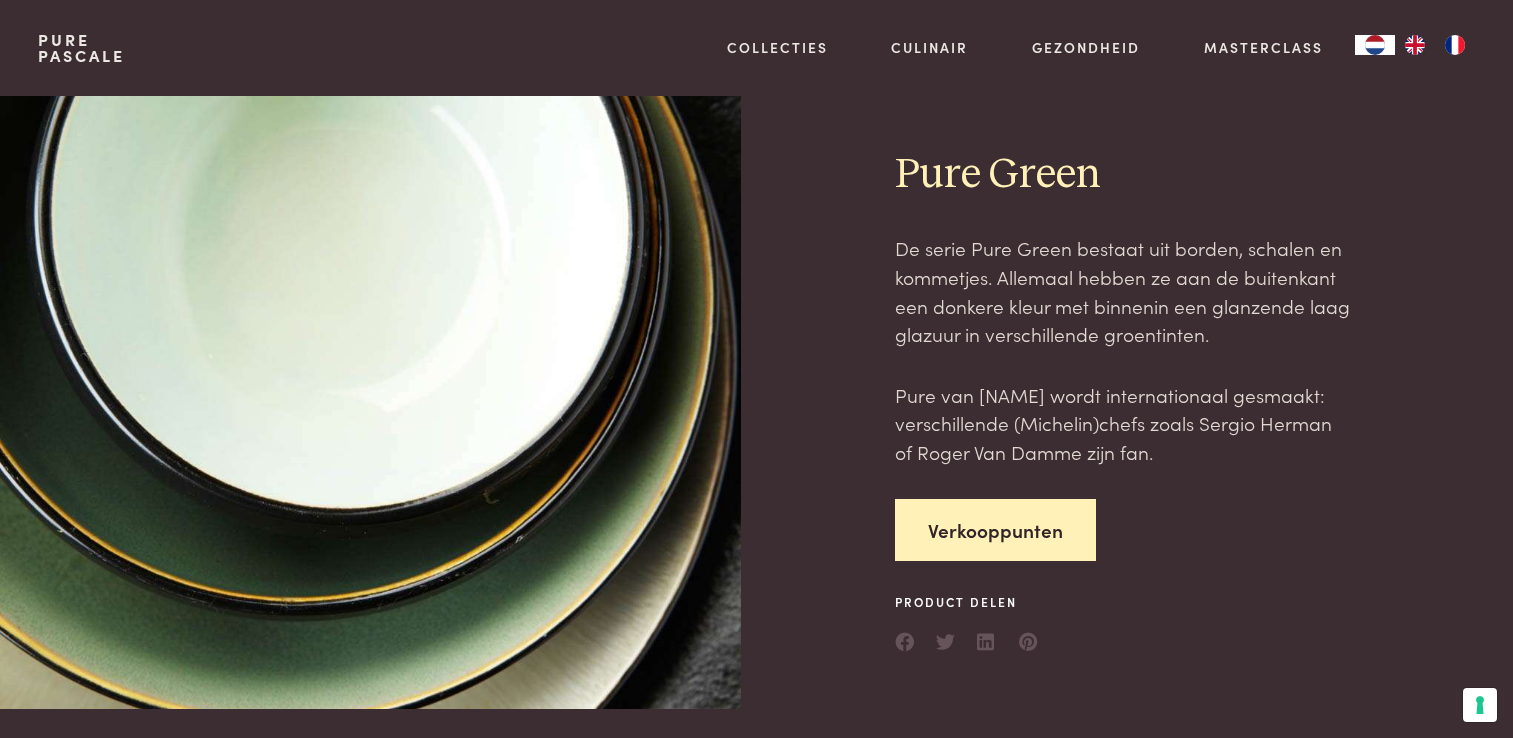 scroll, scrollTop: 0, scrollLeft: 0, axis: both 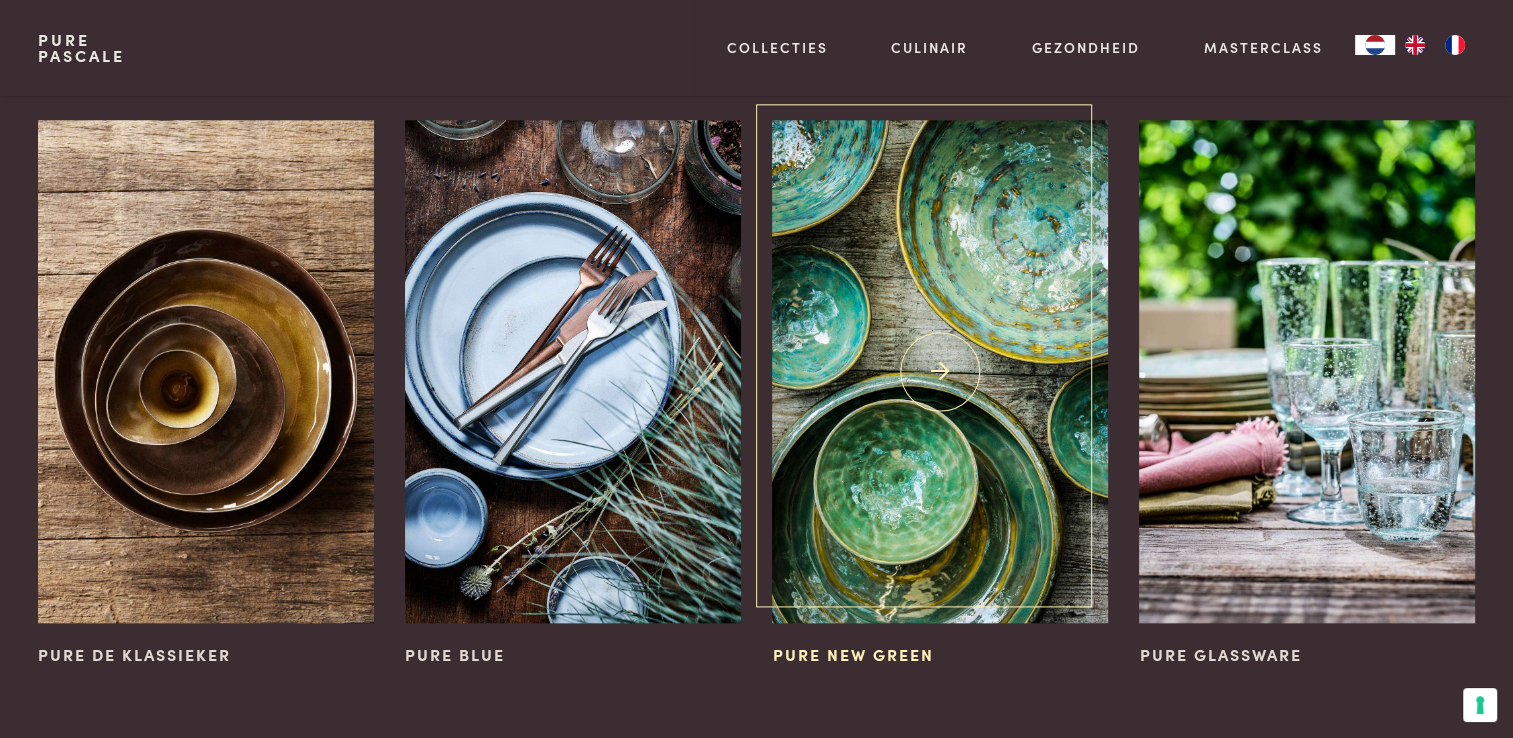 click at bounding box center [939, 371] 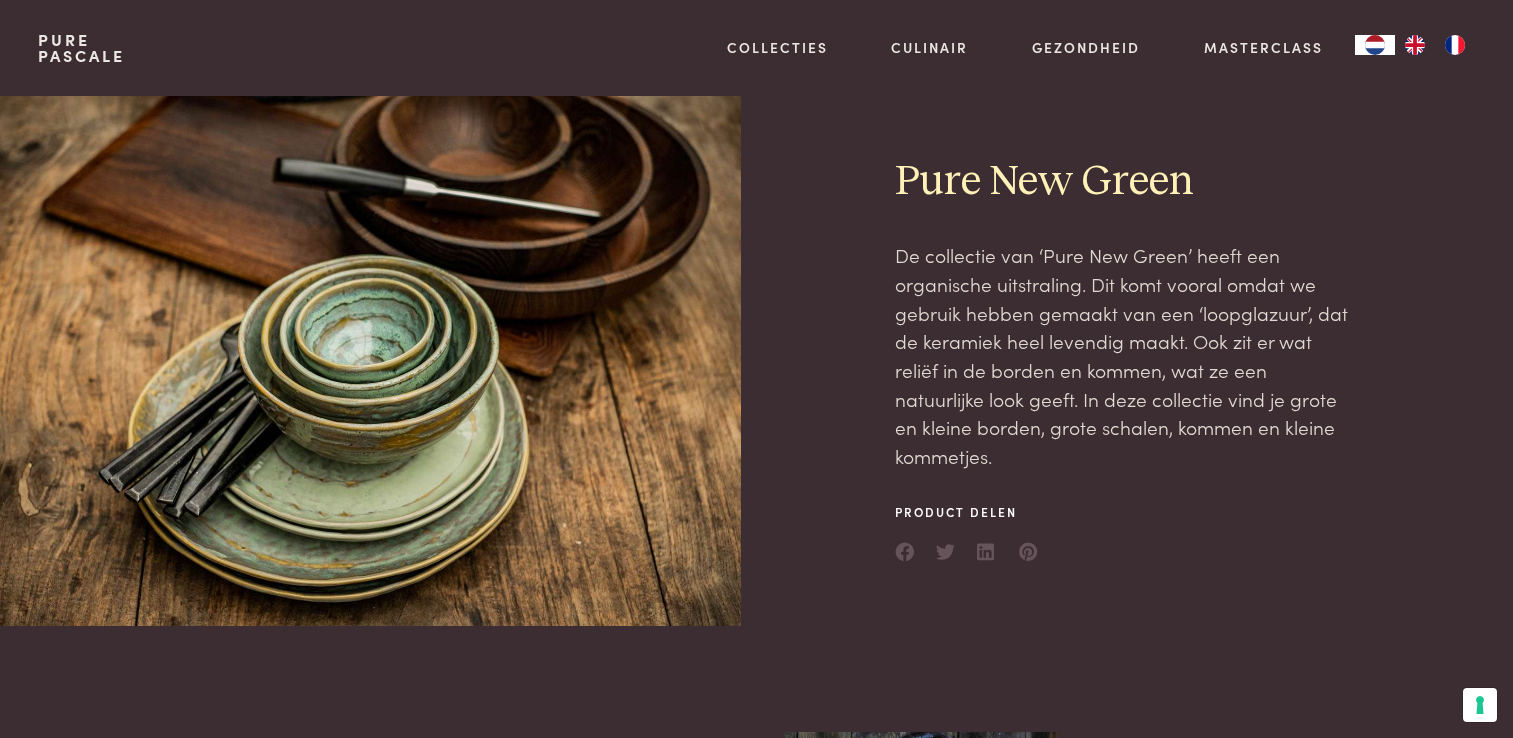 scroll, scrollTop: 0, scrollLeft: 0, axis: both 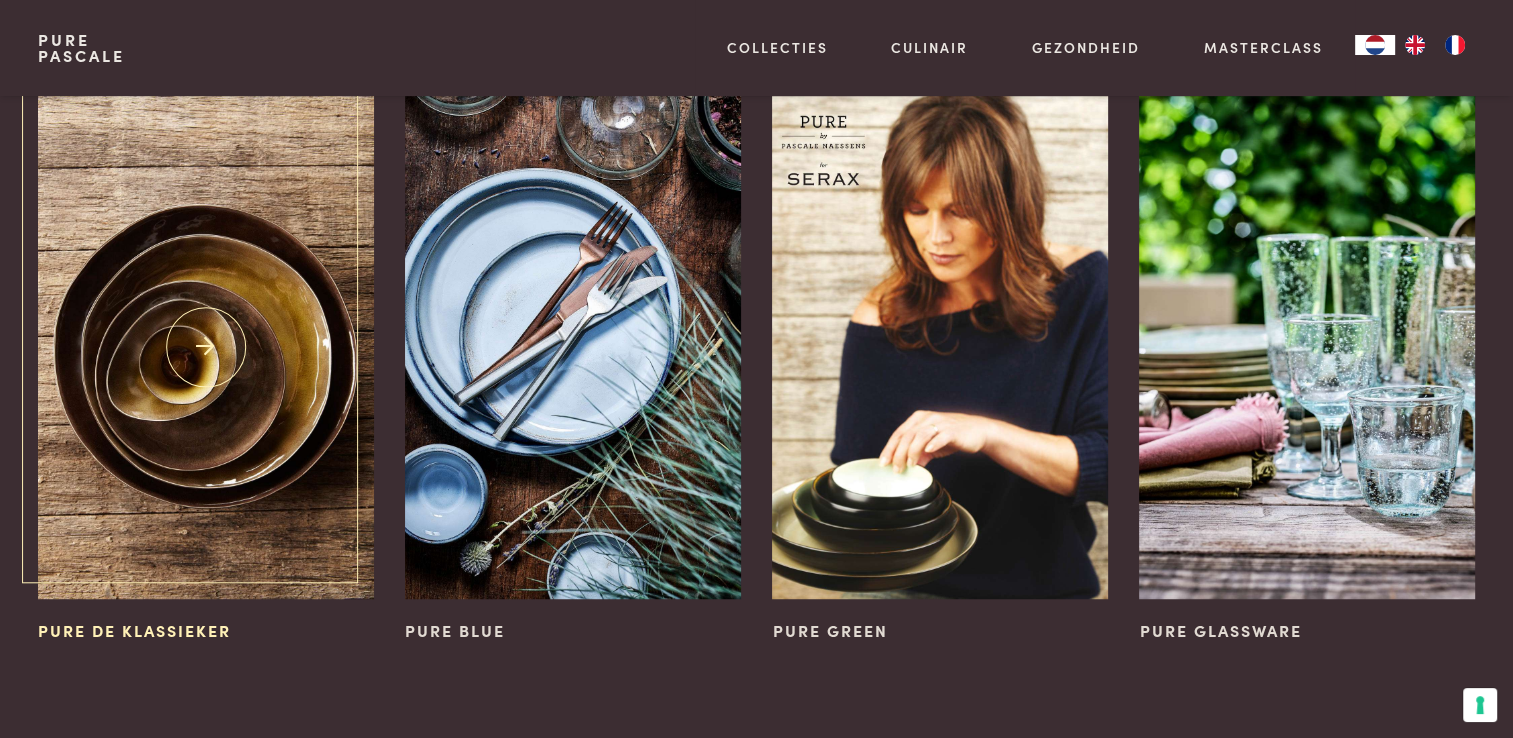 click at bounding box center [205, 347] 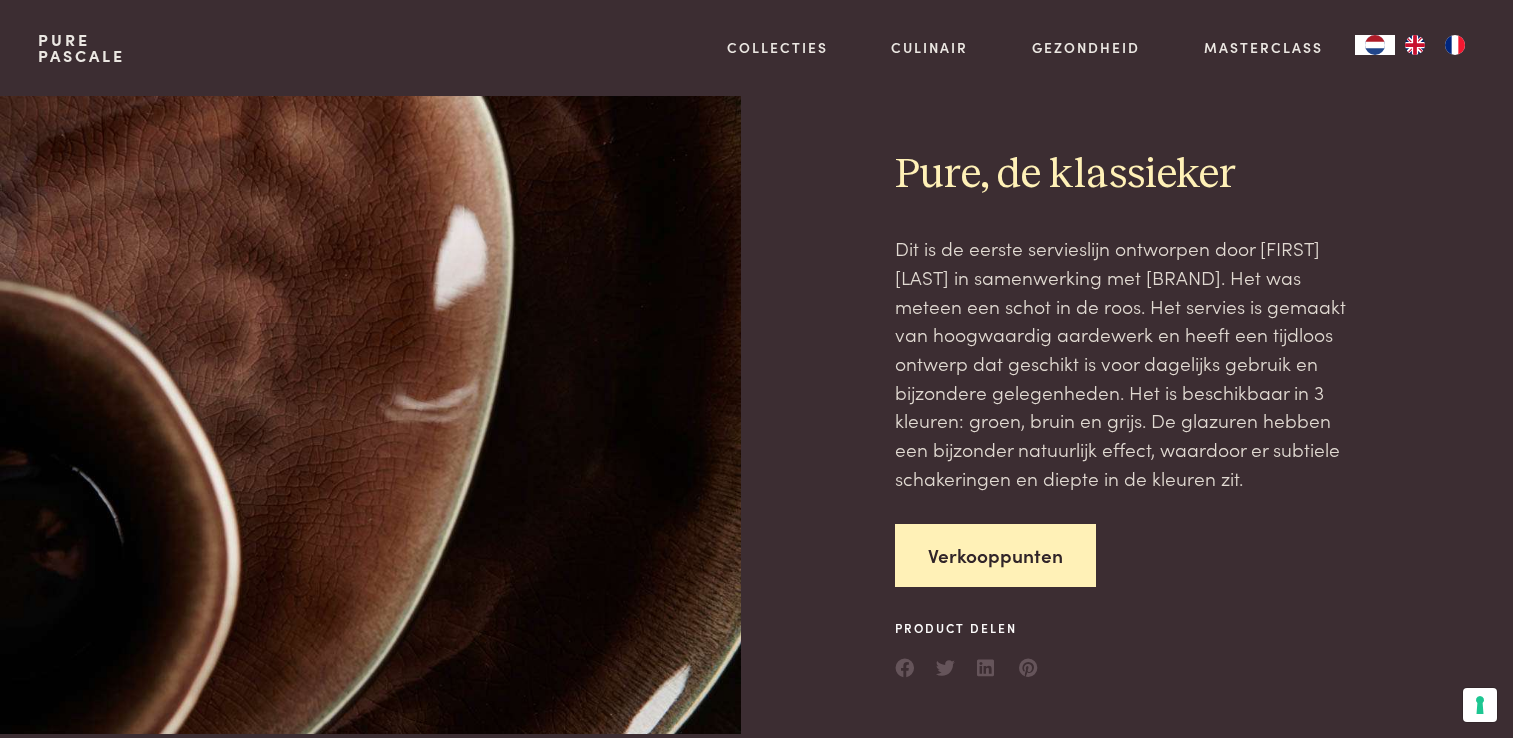 scroll, scrollTop: 0, scrollLeft: 0, axis: both 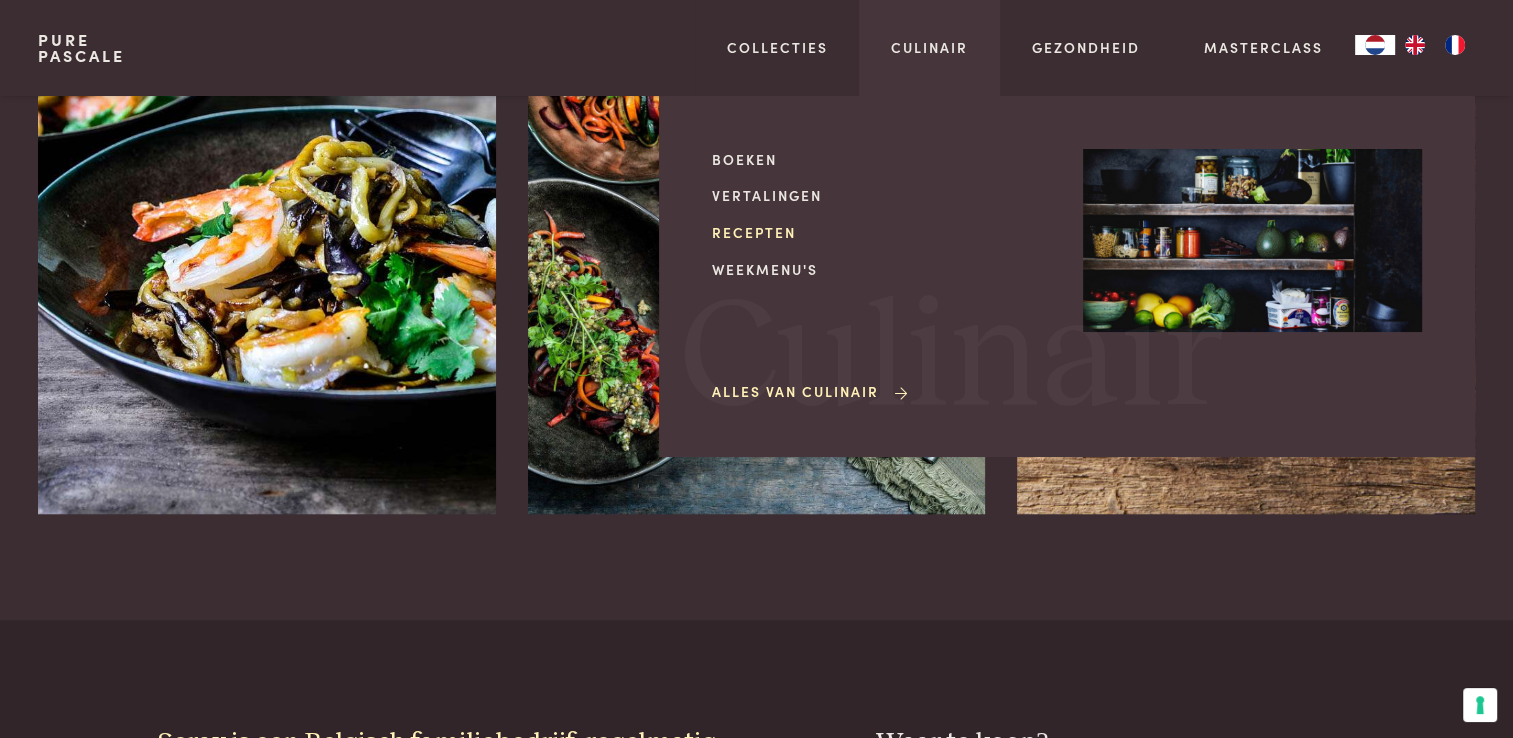 click on "Recepten" at bounding box center (881, 232) 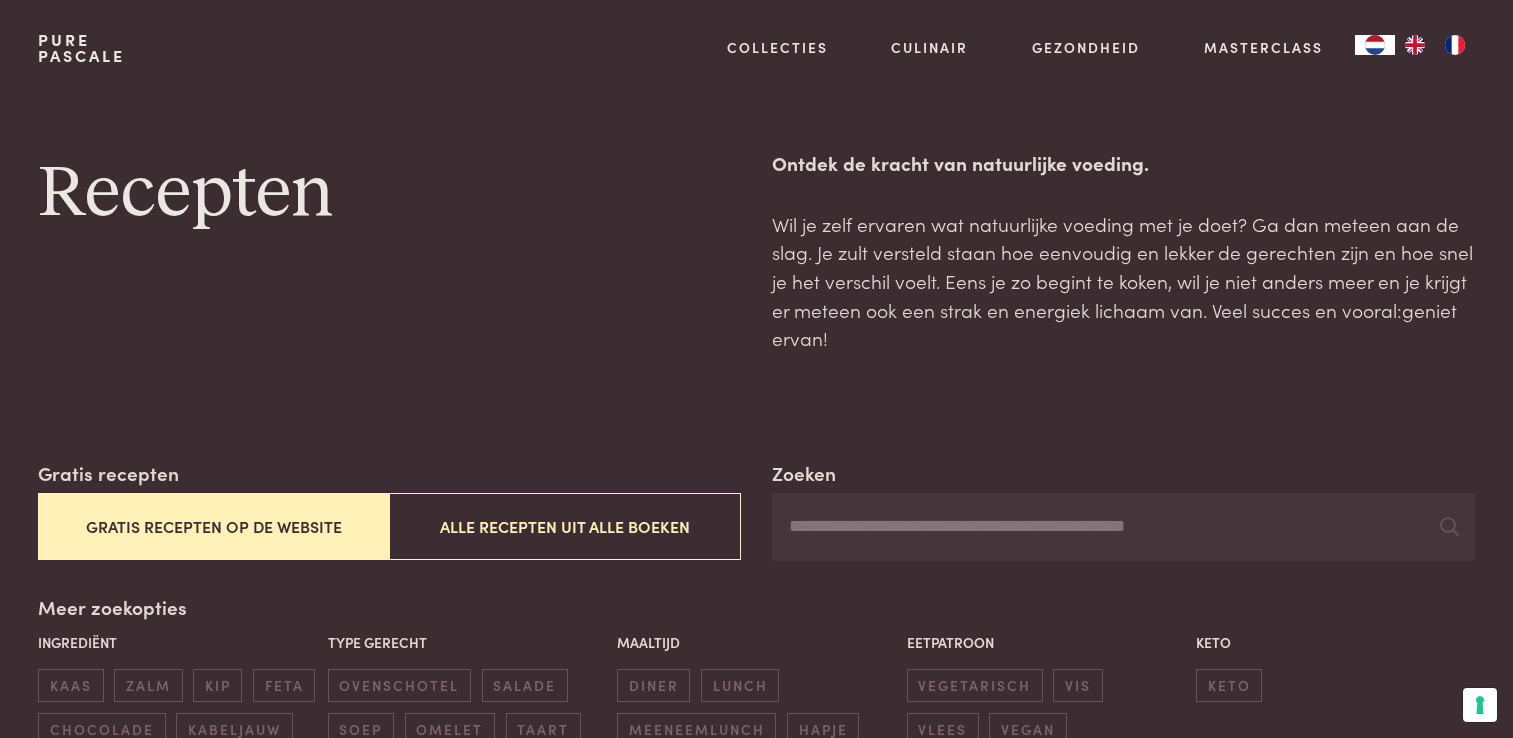 scroll, scrollTop: 0, scrollLeft: 0, axis: both 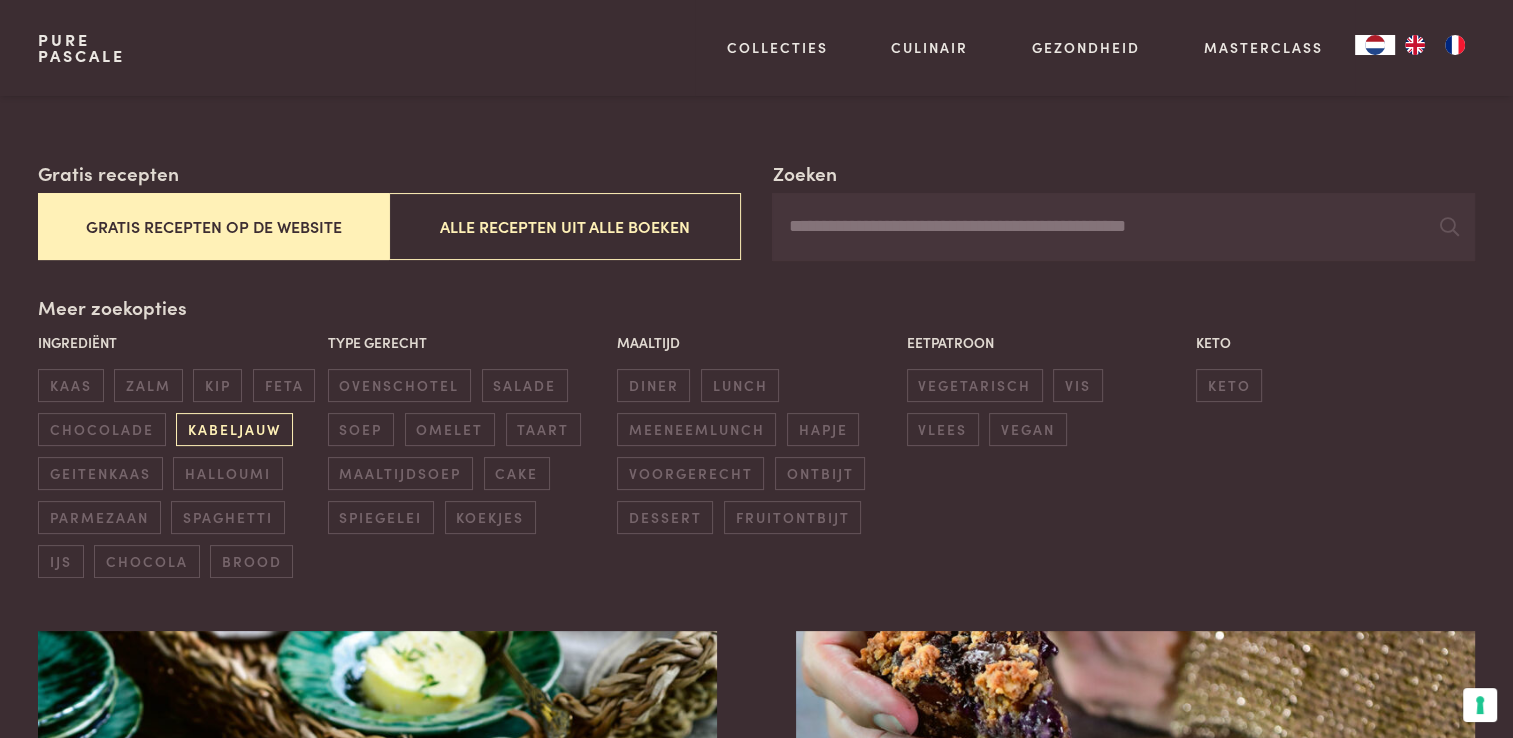 click on "kabeljauw" at bounding box center (234, 429) 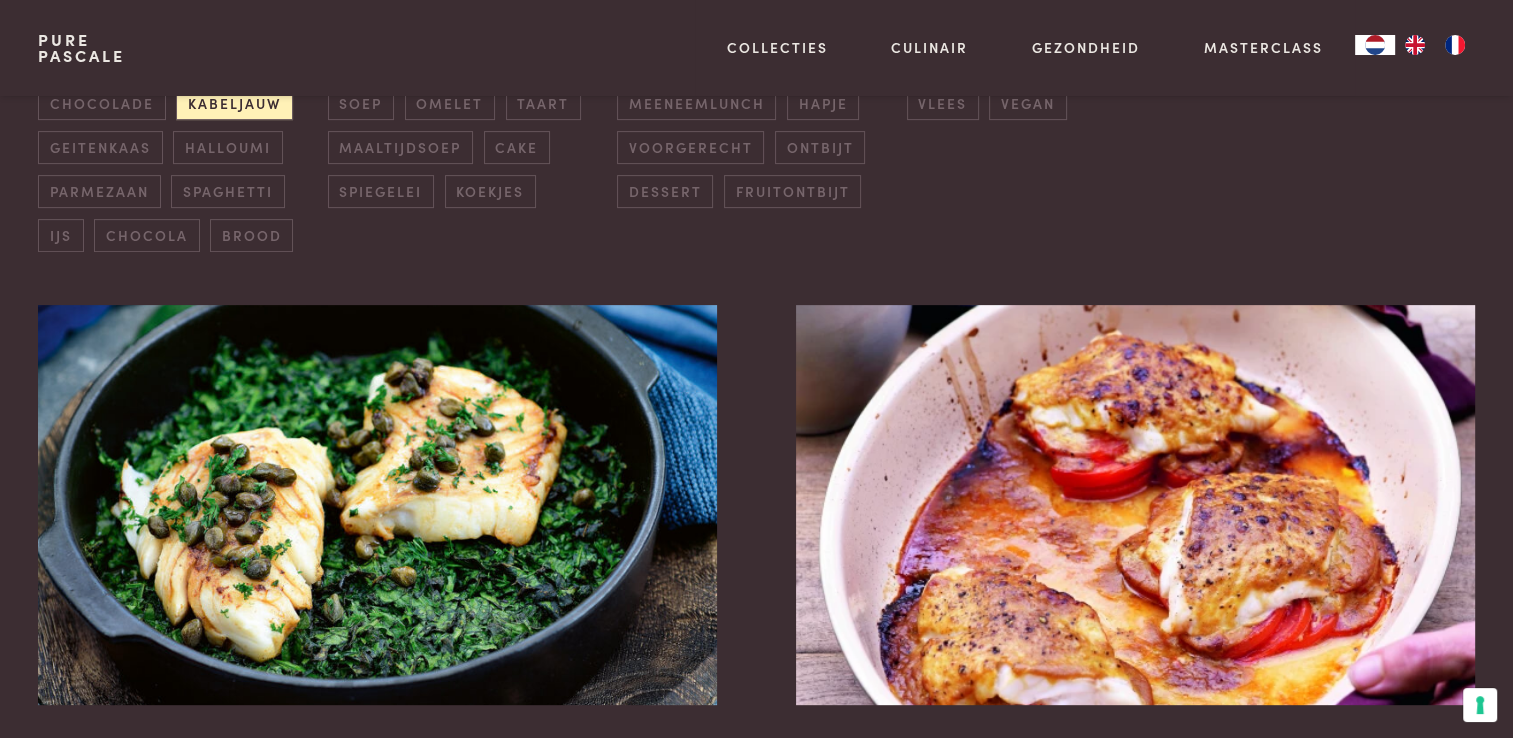 scroll, scrollTop: 559, scrollLeft: 0, axis: vertical 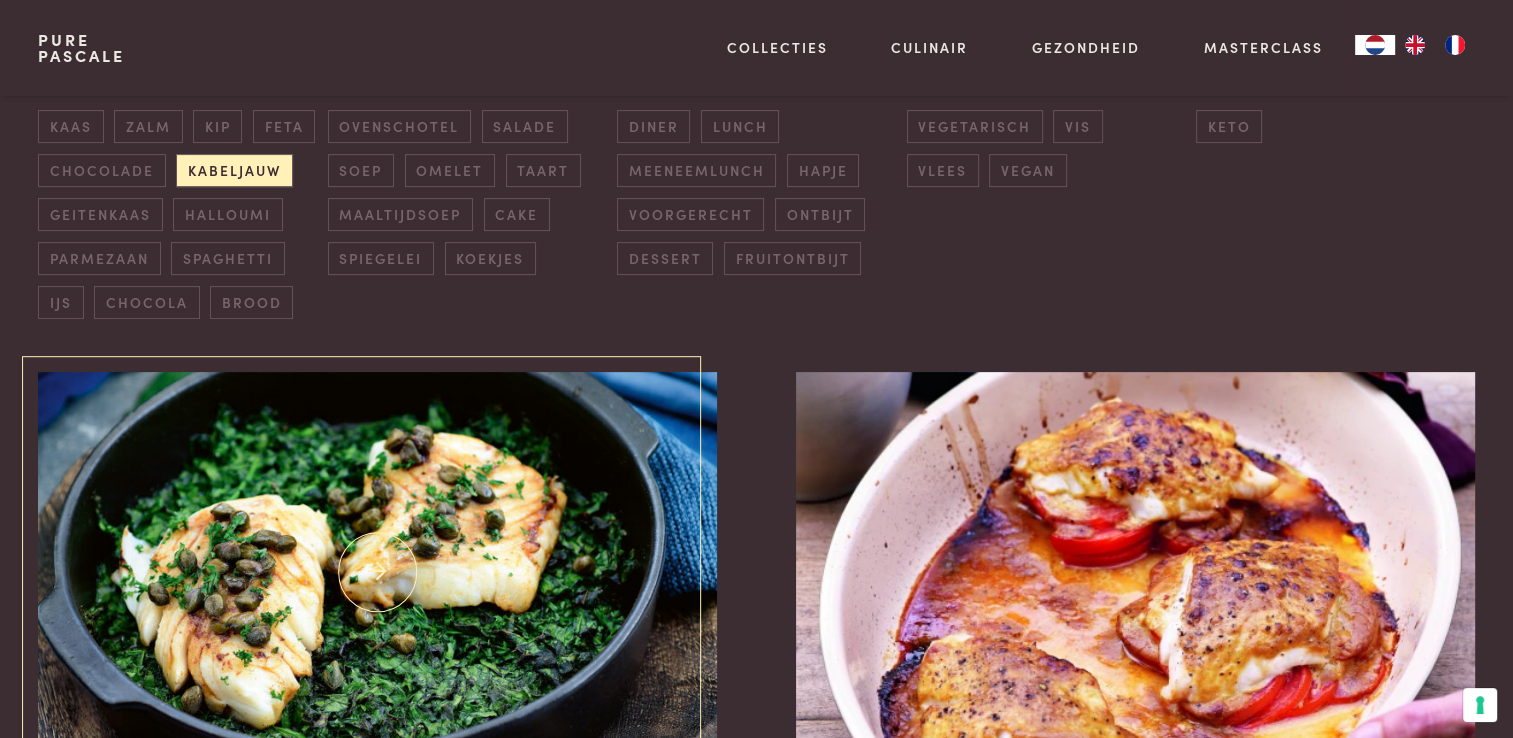 click at bounding box center [377, 572] 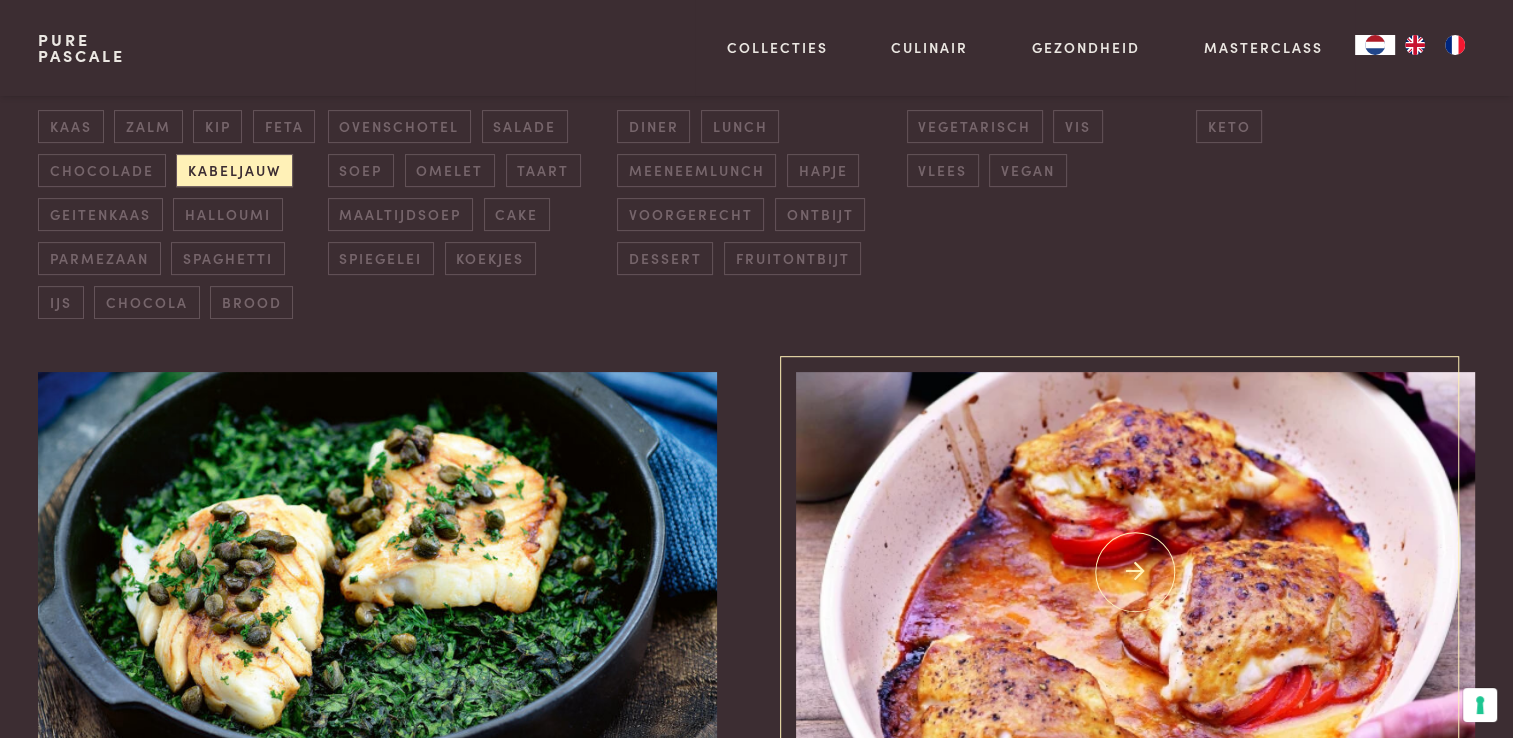click at bounding box center [1135, 572] 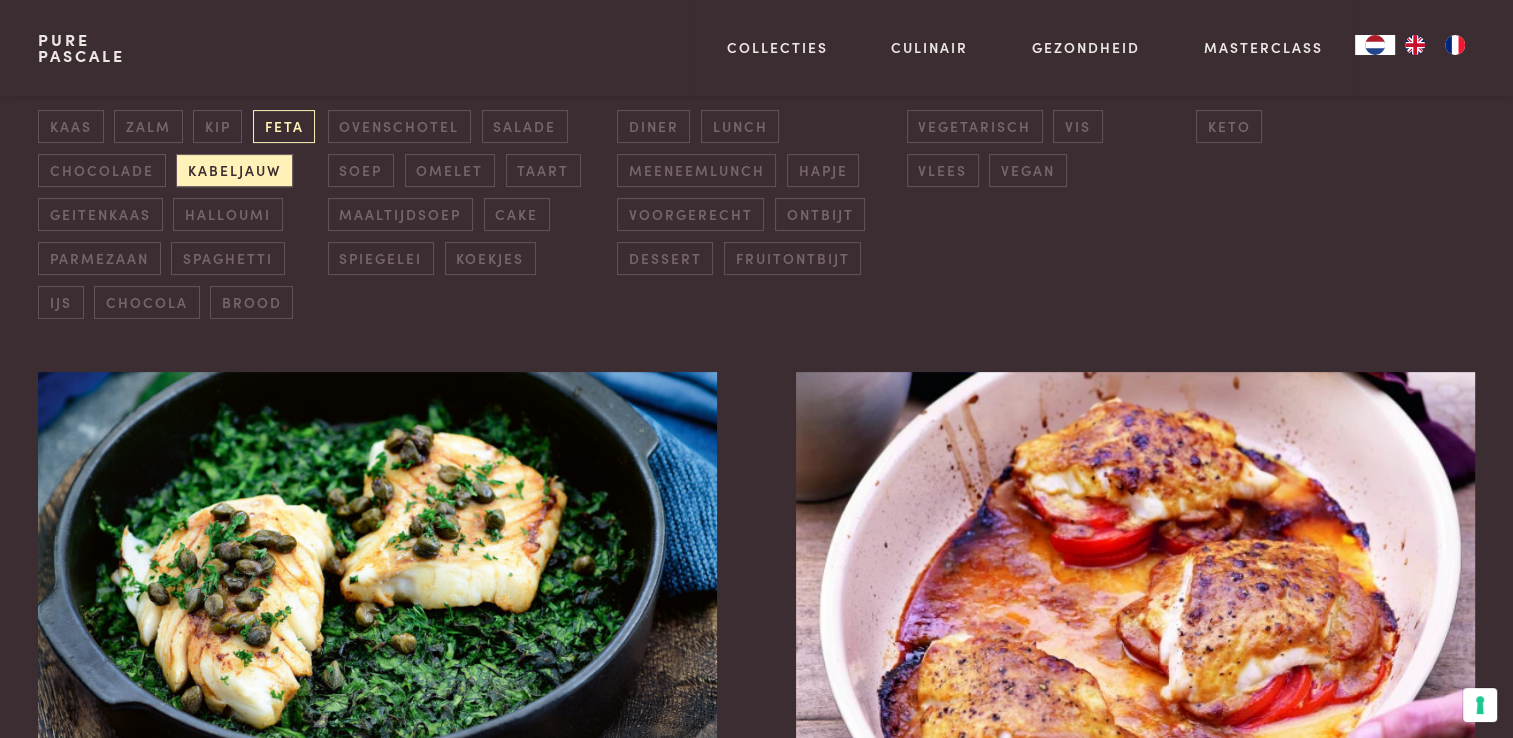 click on "feta" at bounding box center (284, 126) 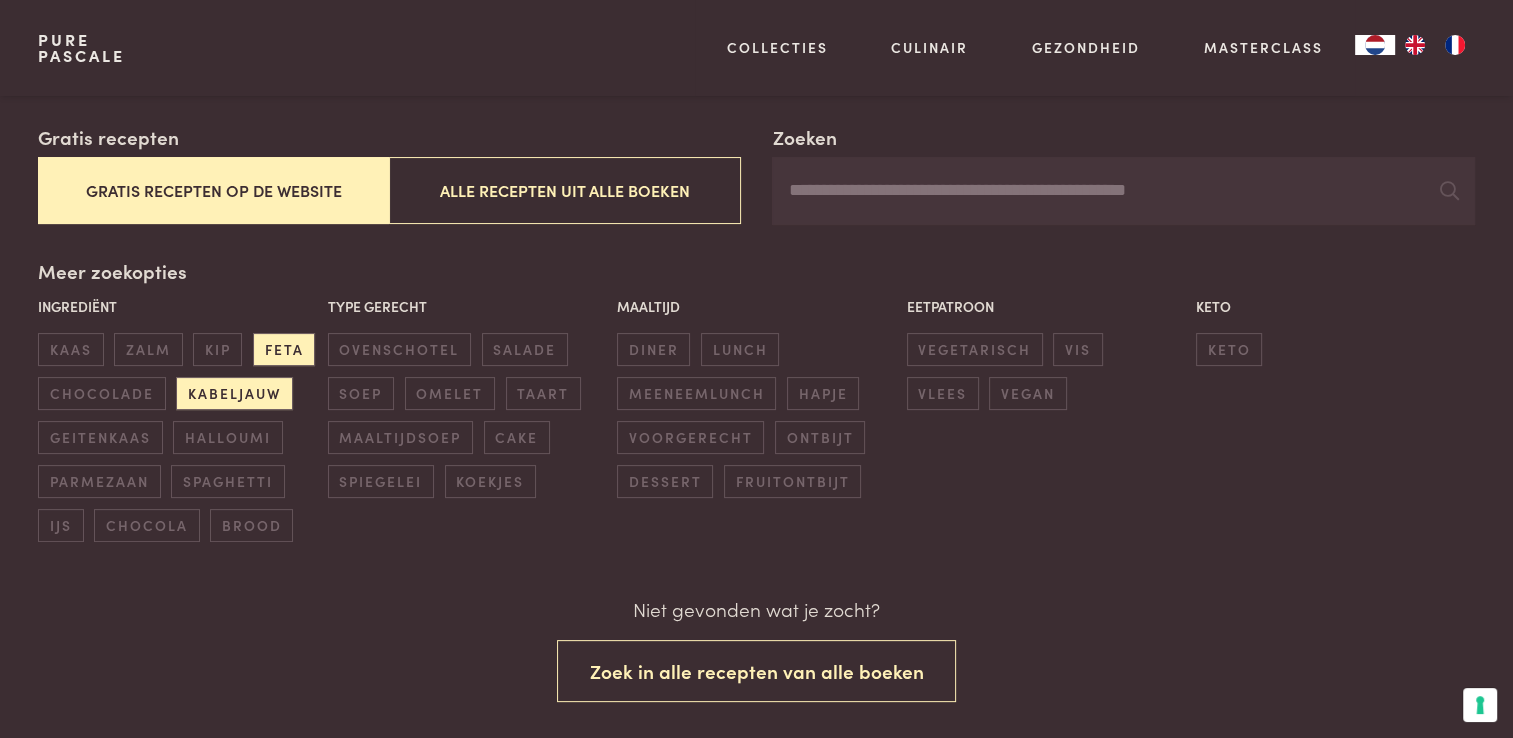 scroll, scrollTop: 322, scrollLeft: 0, axis: vertical 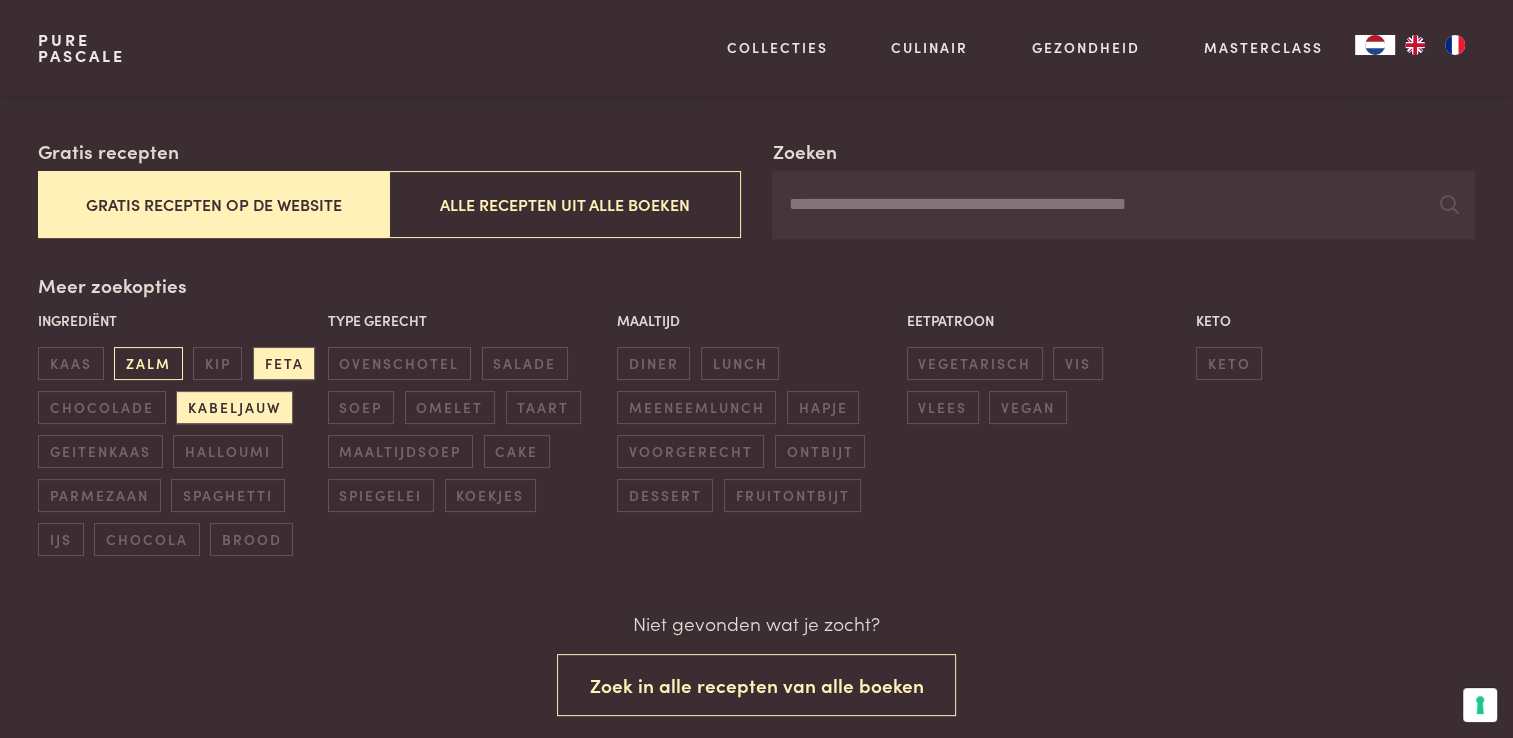 click on "zalm" at bounding box center (148, 363) 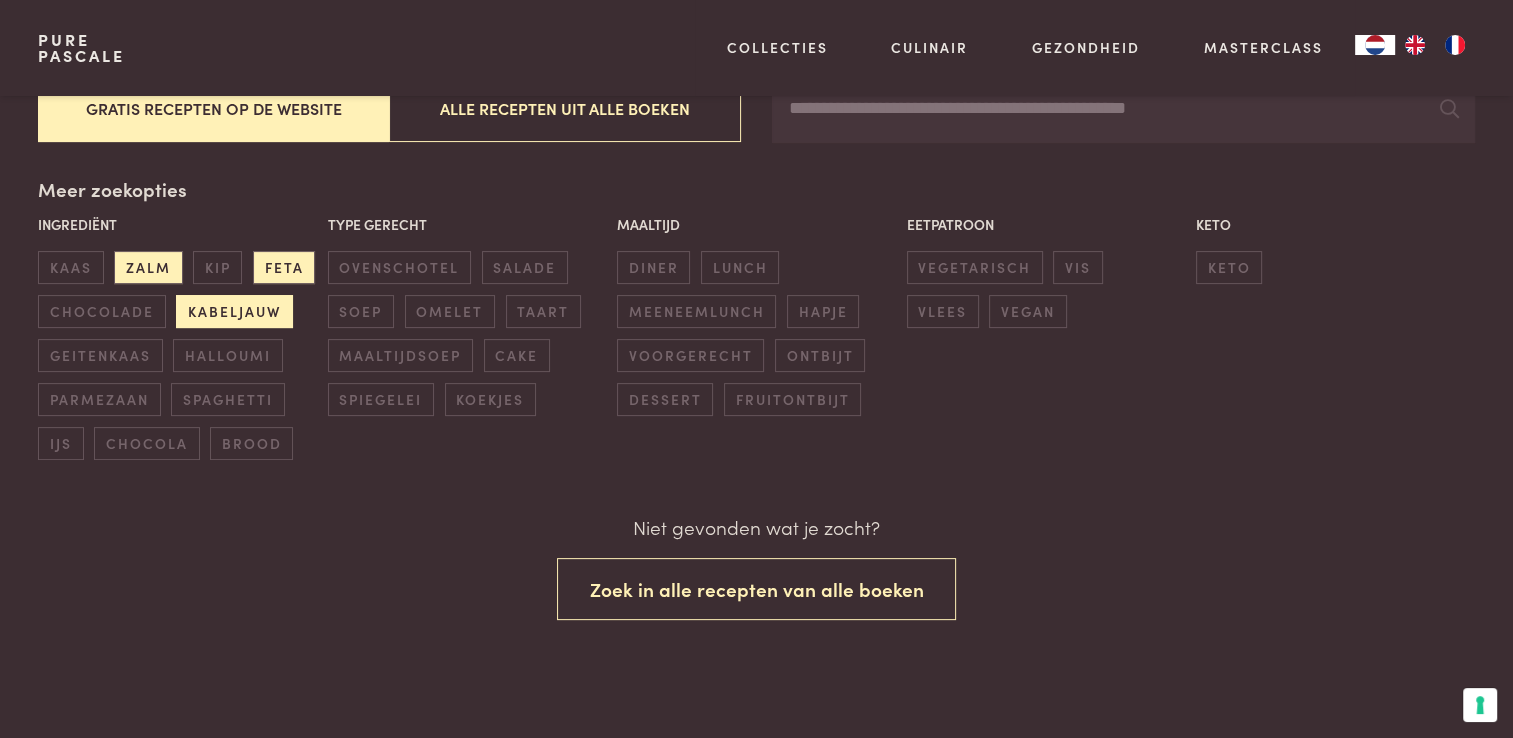 click on "kabeljauw" at bounding box center (234, 311) 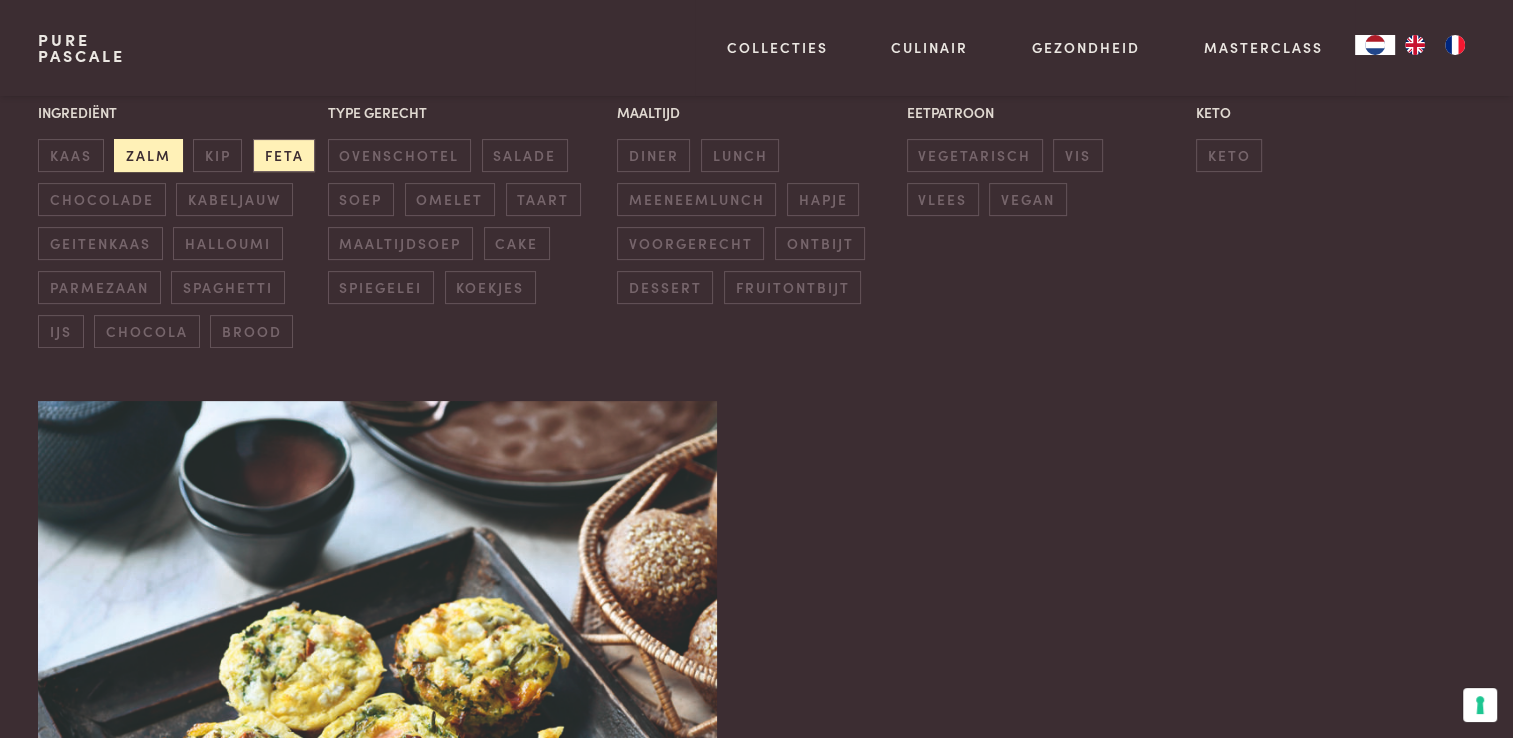 click on "zalm" at bounding box center [148, 155] 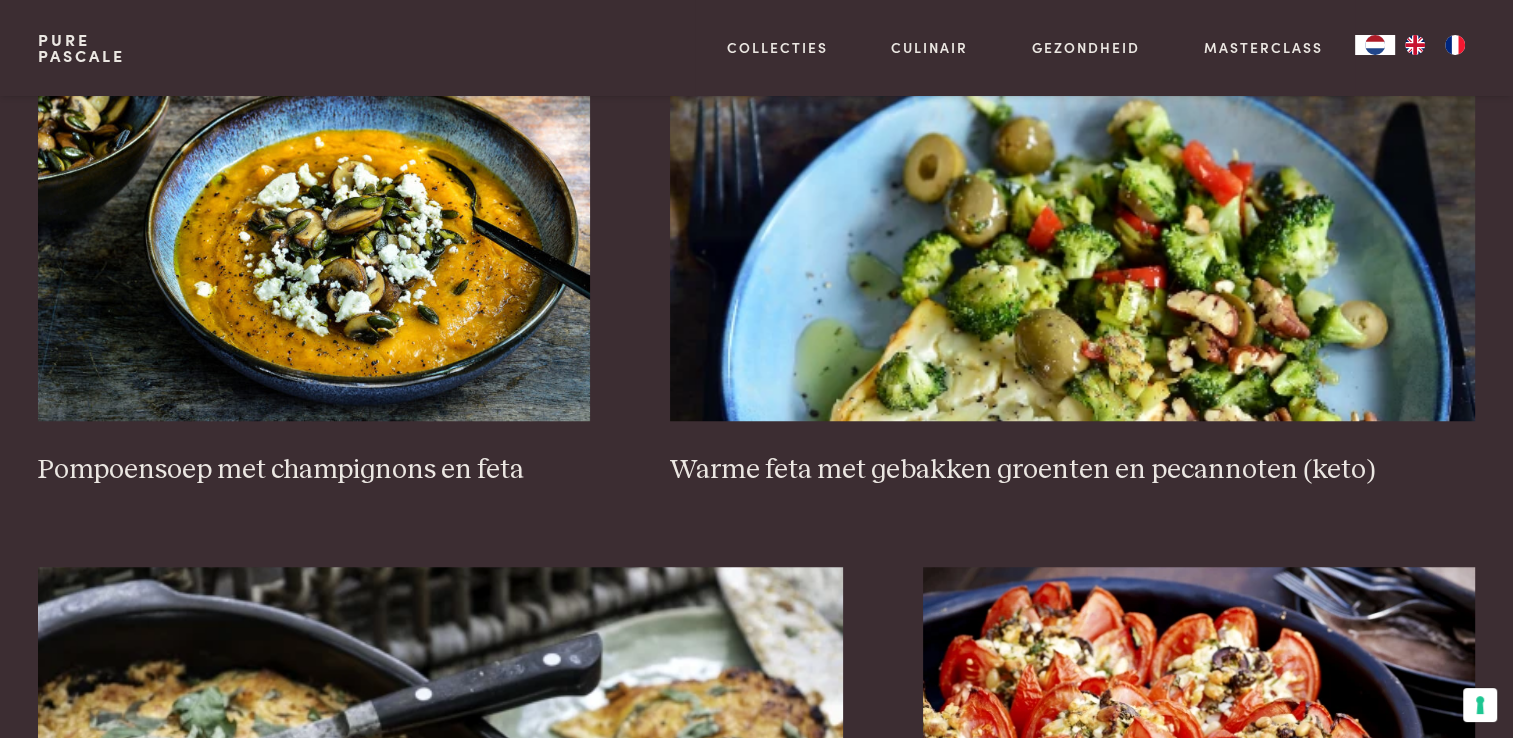 scroll, scrollTop: 1460, scrollLeft: 0, axis: vertical 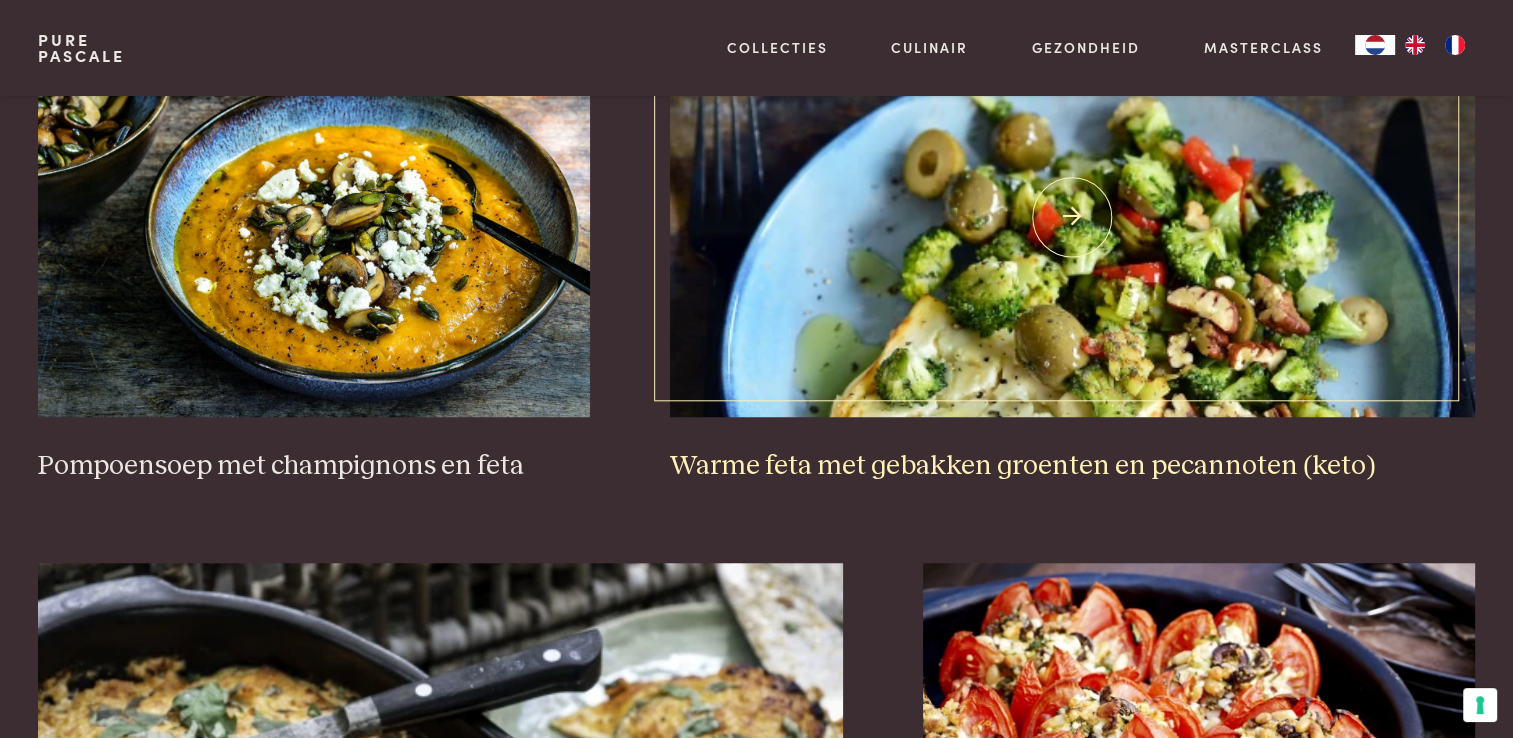 click at bounding box center (1072, 217) 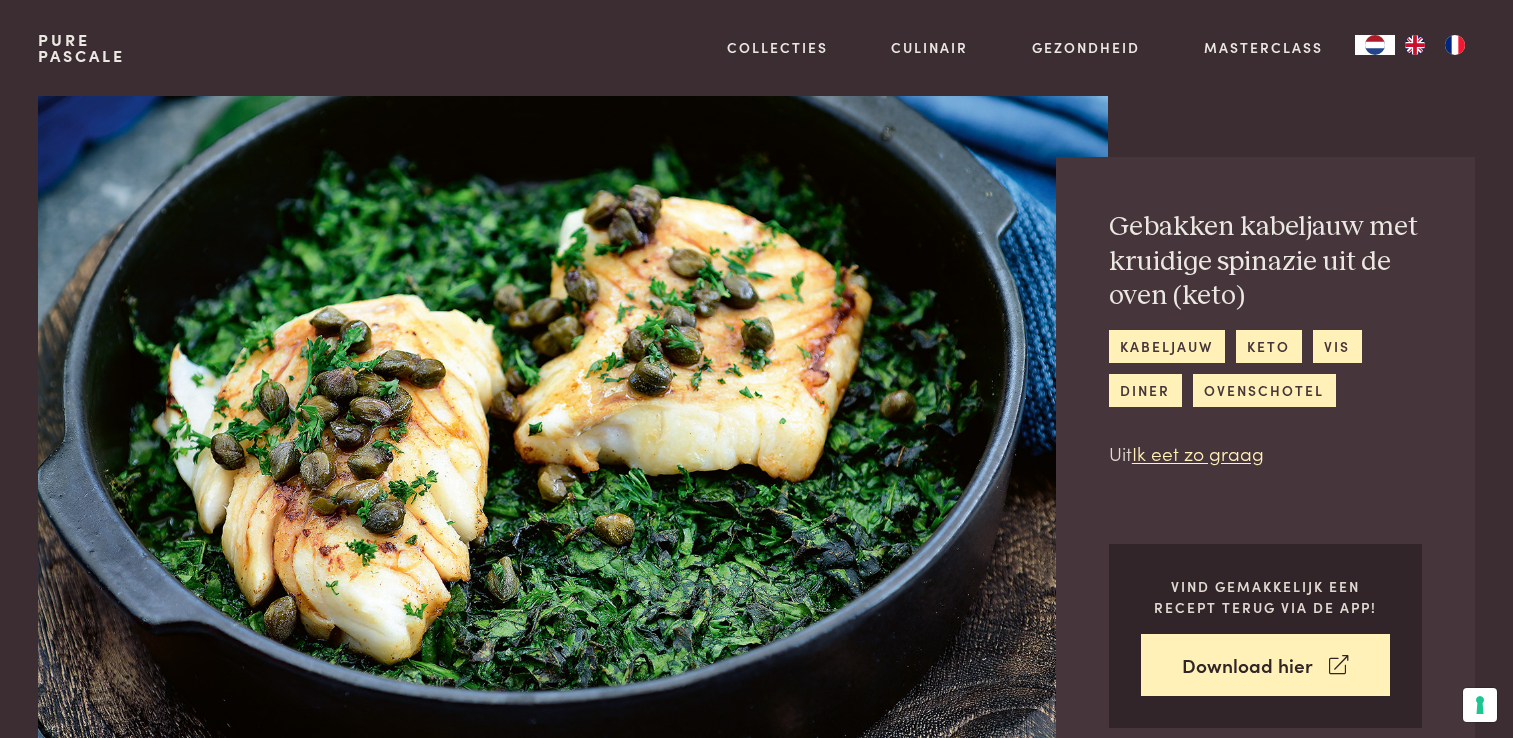 scroll, scrollTop: 0, scrollLeft: 0, axis: both 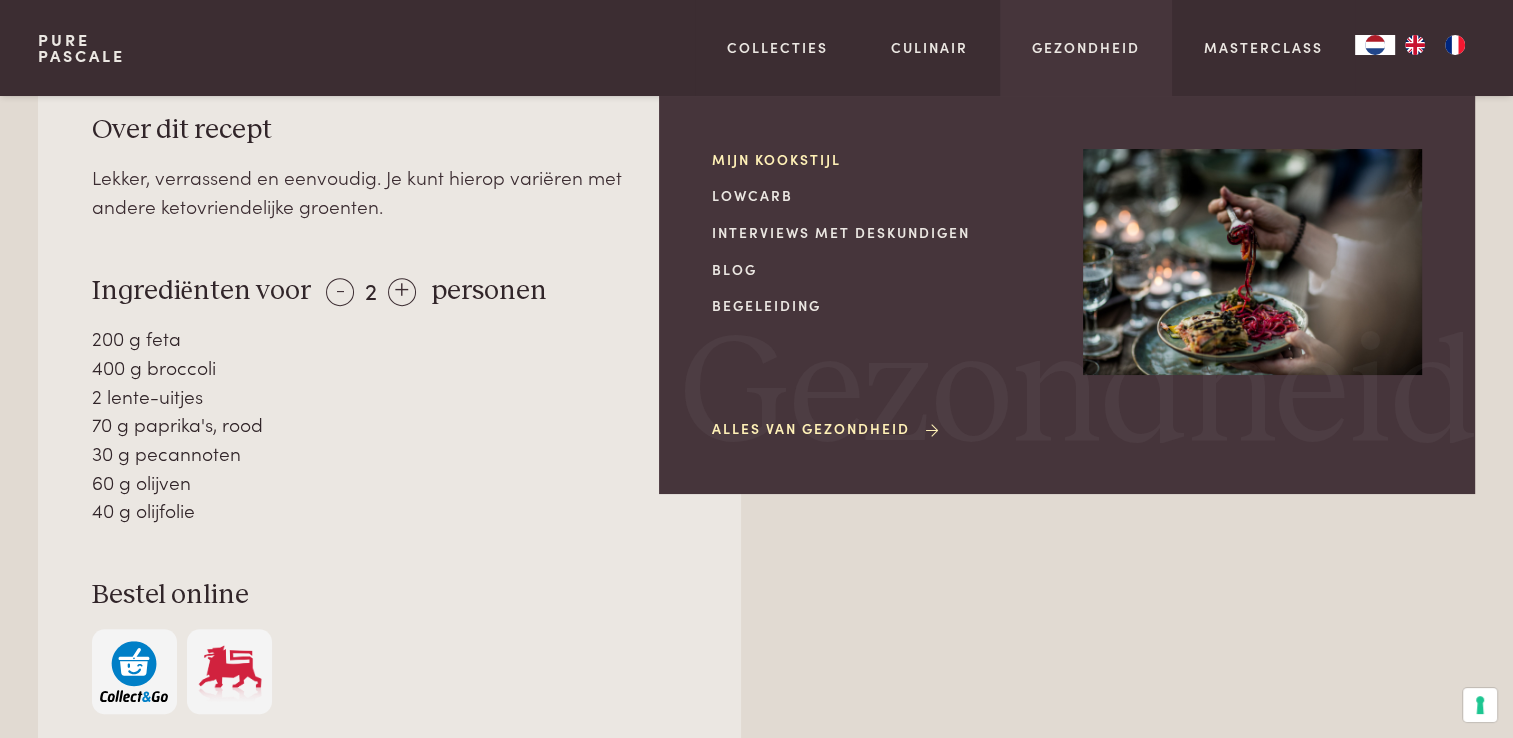 click on "Mijn kookstijl" at bounding box center (881, 159) 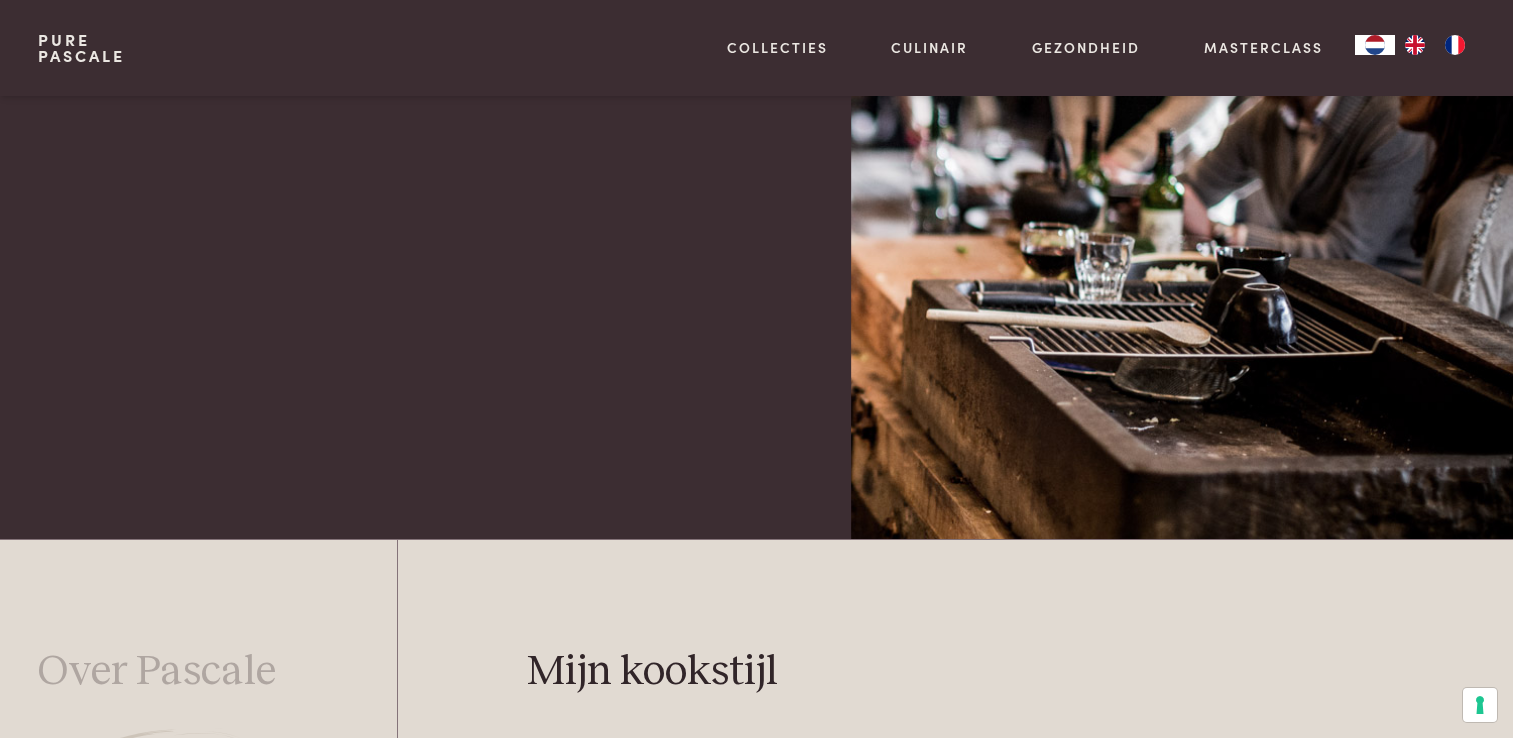 scroll, scrollTop: 479, scrollLeft: 0, axis: vertical 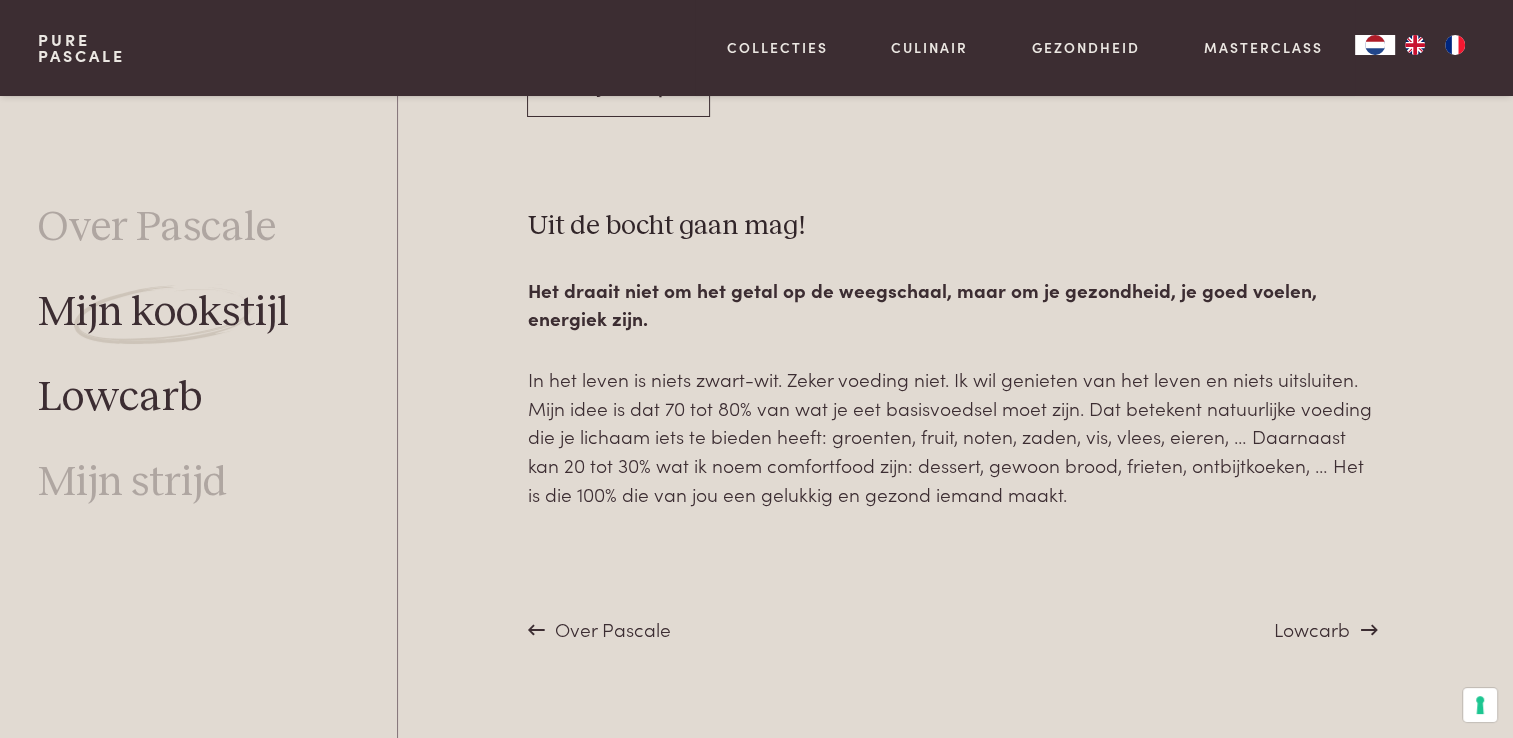 click on "Lowcarb" at bounding box center [120, 398] 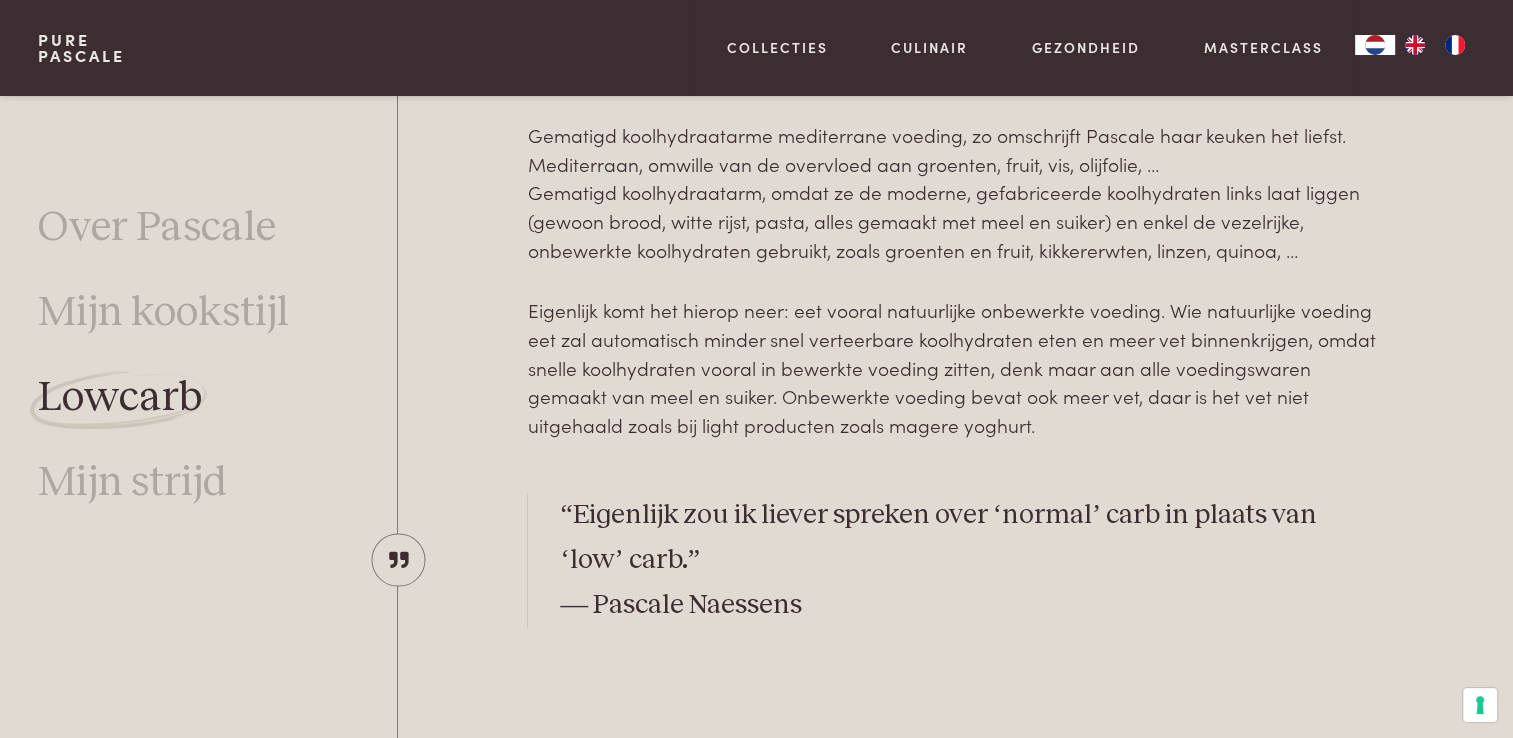 scroll, scrollTop: 540, scrollLeft: 0, axis: vertical 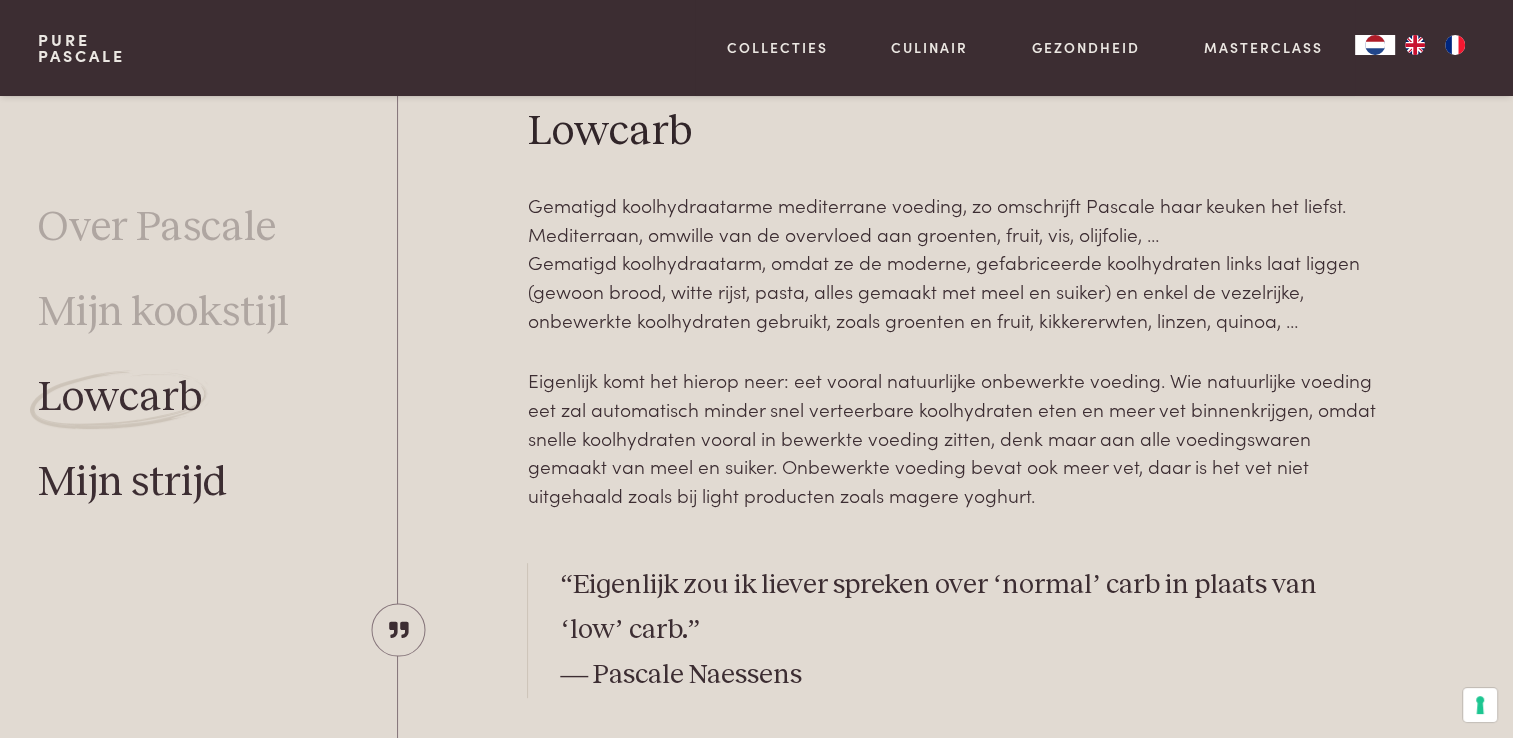 click on "Mijn strijd" at bounding box center [132, 483] 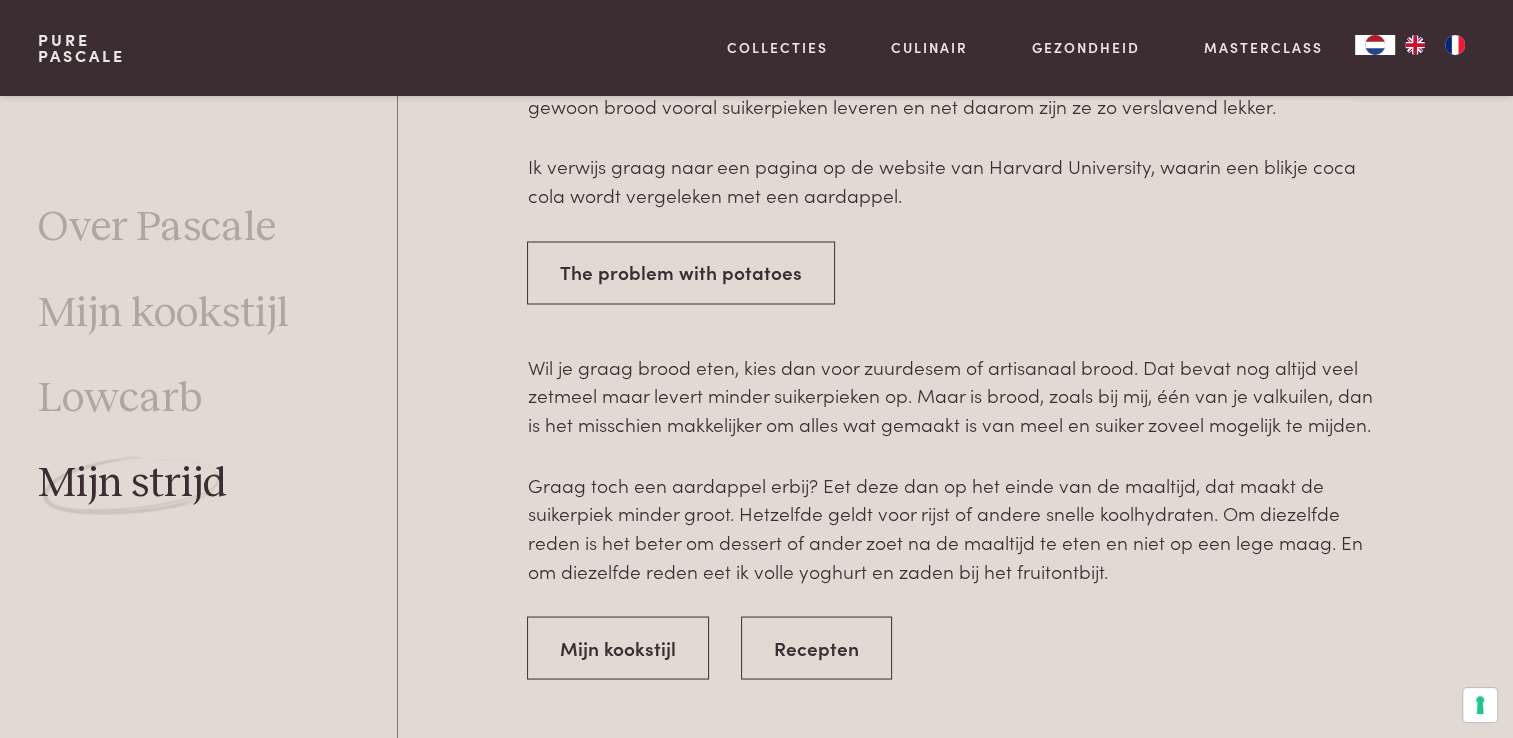 scroll, scrollTop: 3640, scrollLeft: 0, axis: vertical 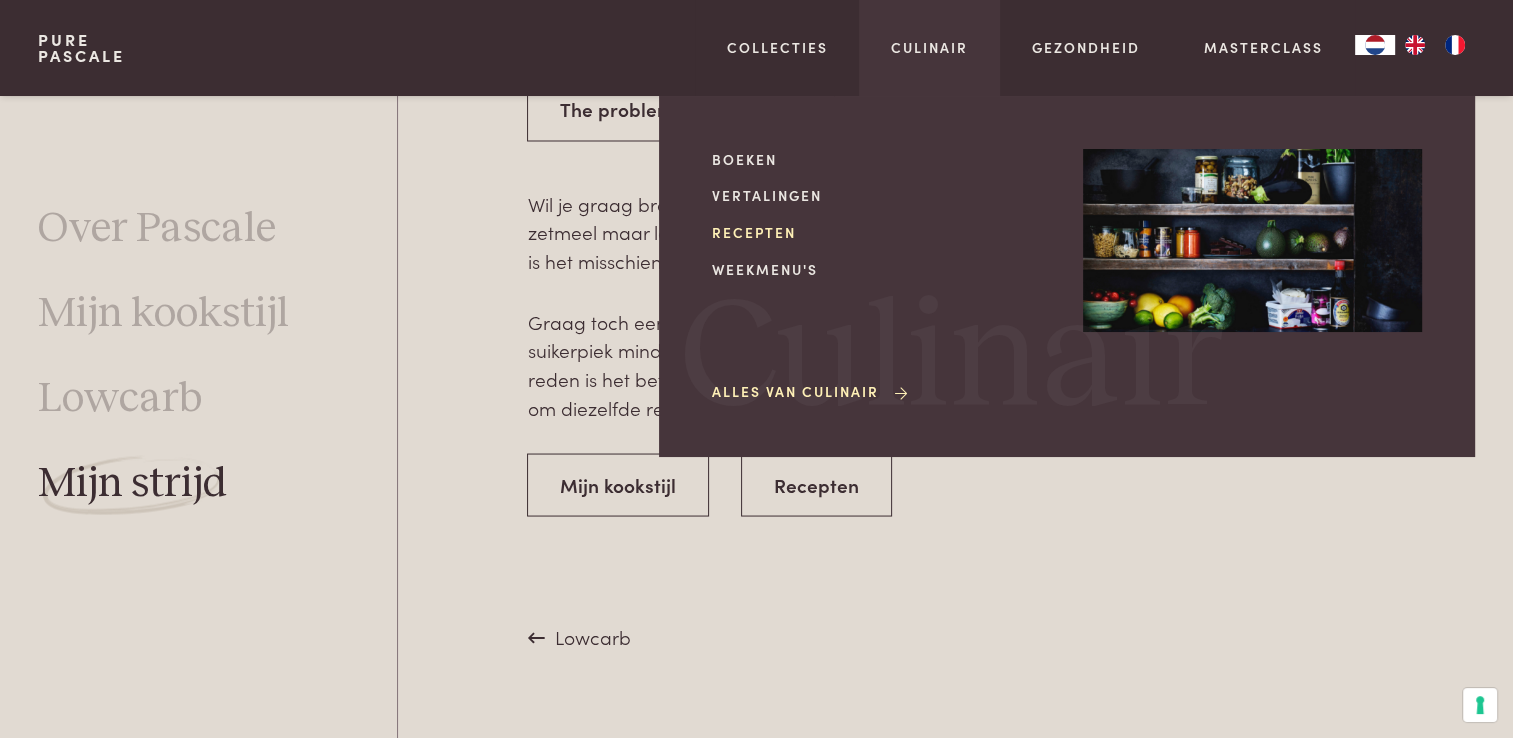 click on "Recepten" at bounding box center (881, 232) 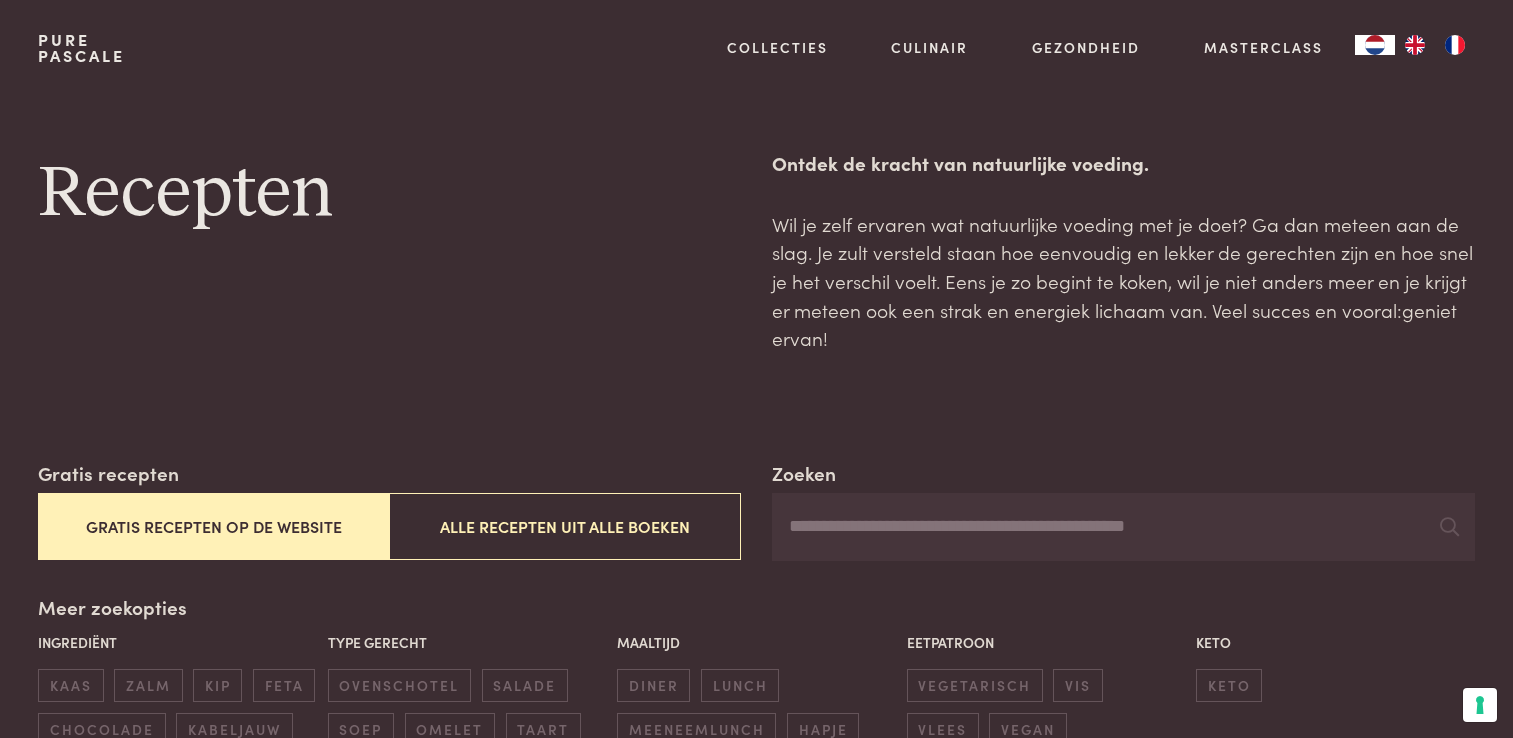scroll, scrollTop: 0, scrollLeft: 0, axis: both 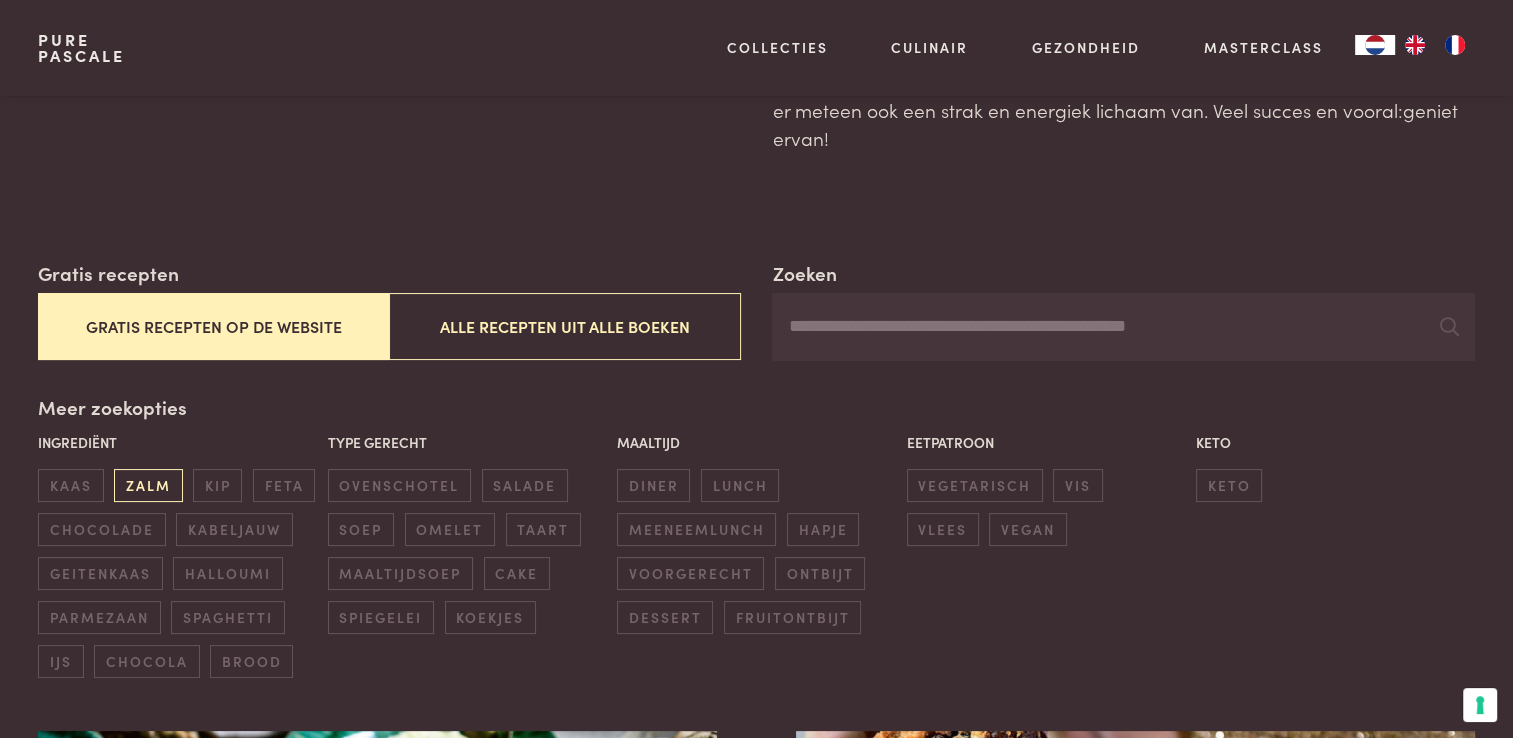 click on "zalm" at bounding box center [148, 485] 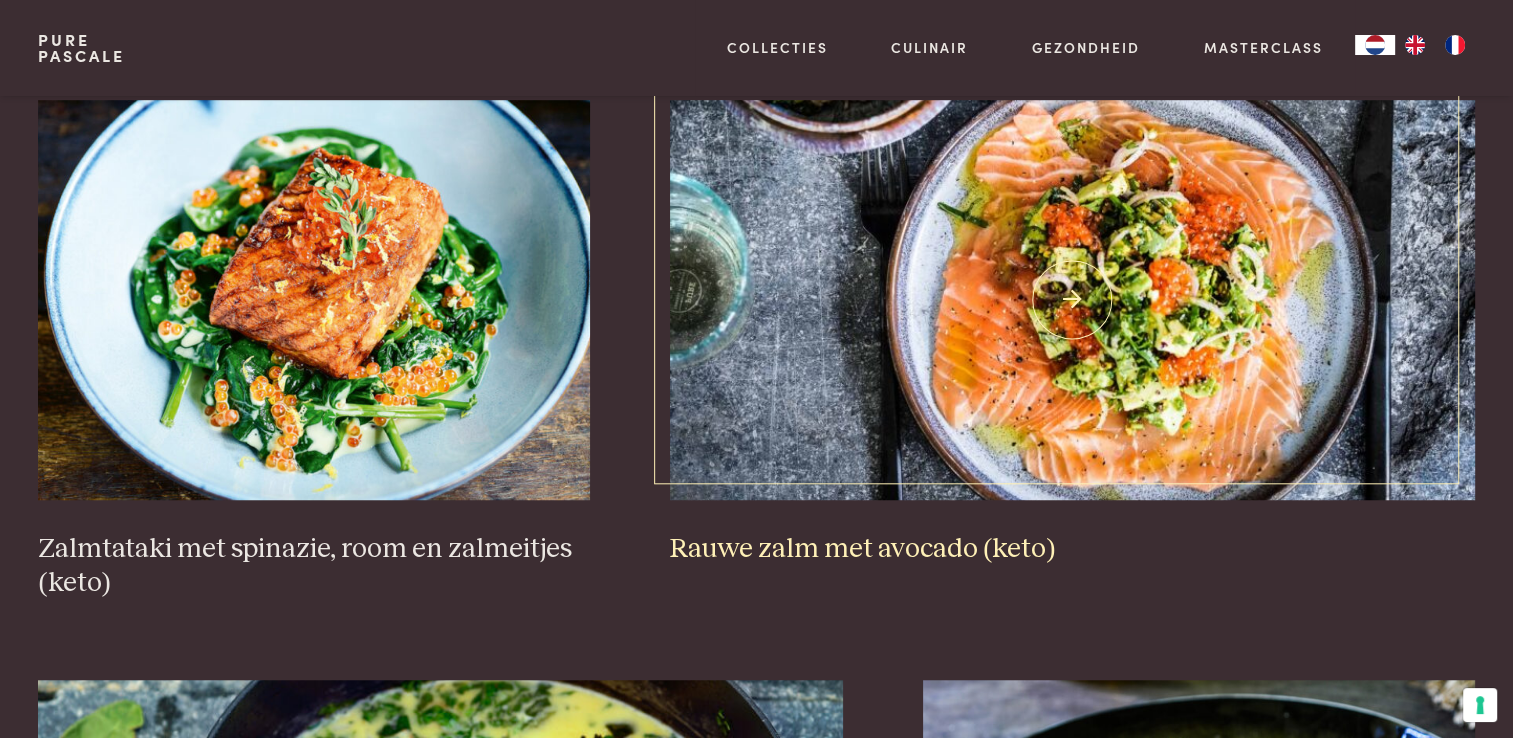 scroll, scrollTop: 1459, scrollLeft: 0, axis: vertical 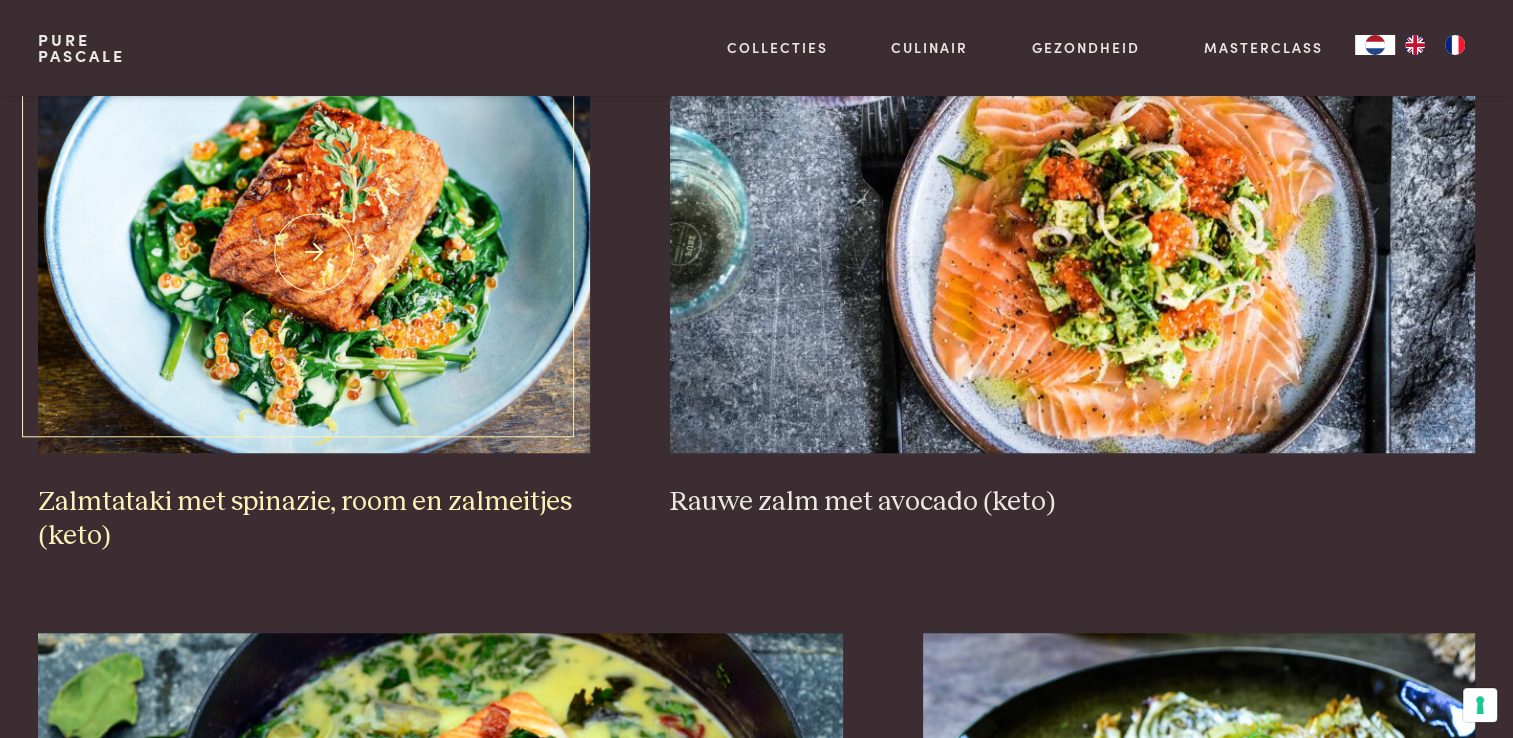 click at bounding box center [314, 253] 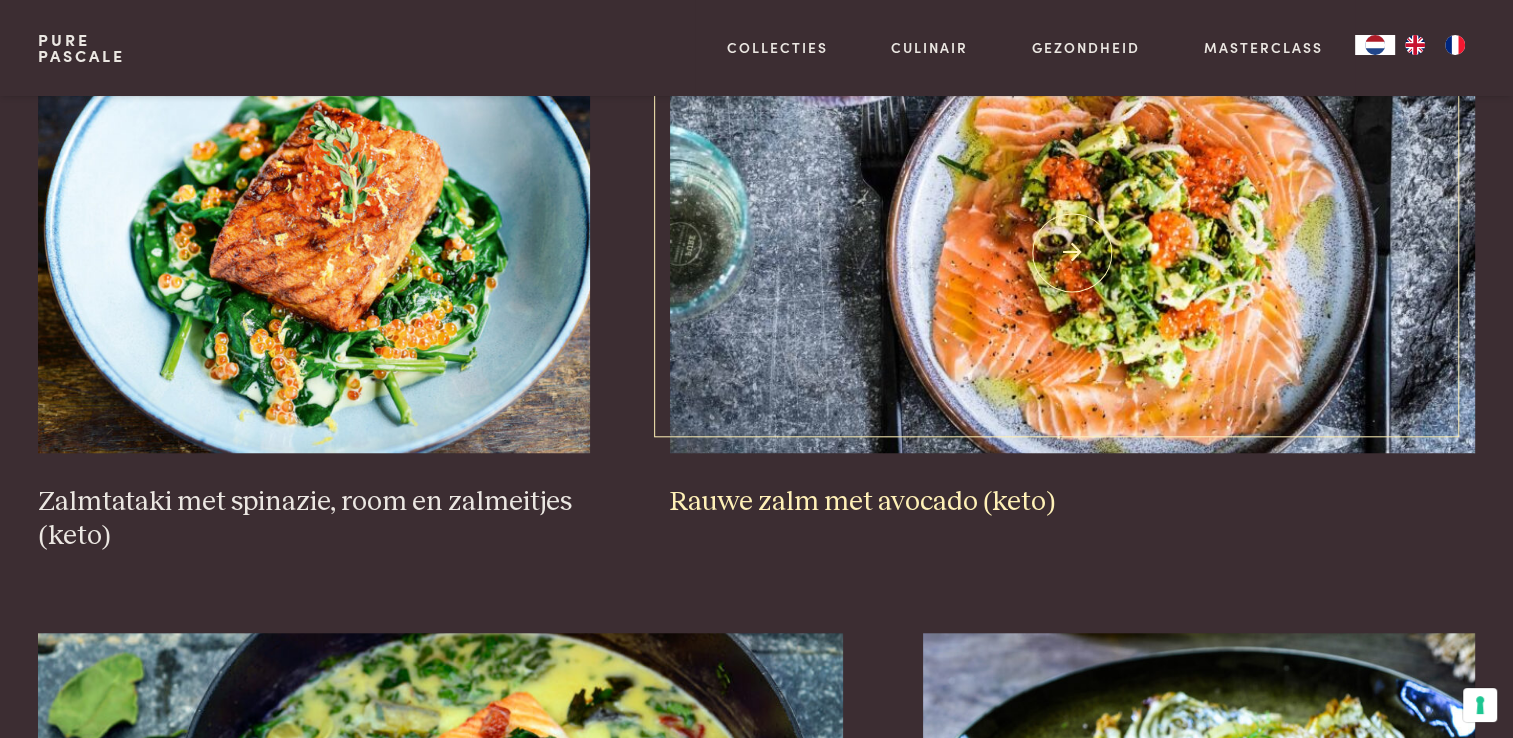 click at bounding box center [1072, 253] 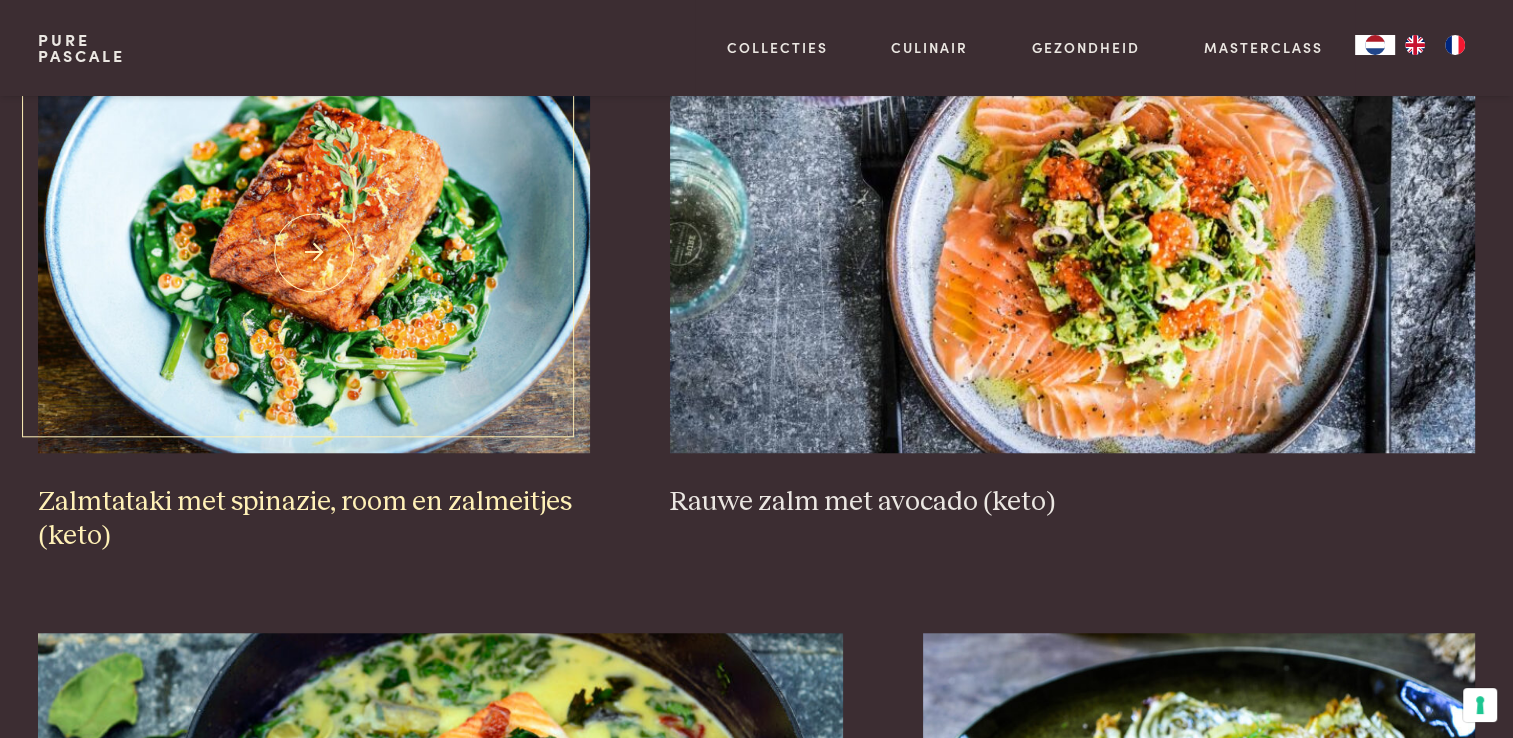 scroll, scrollTop: 1559, scrollLeft: 0, axis: vertical 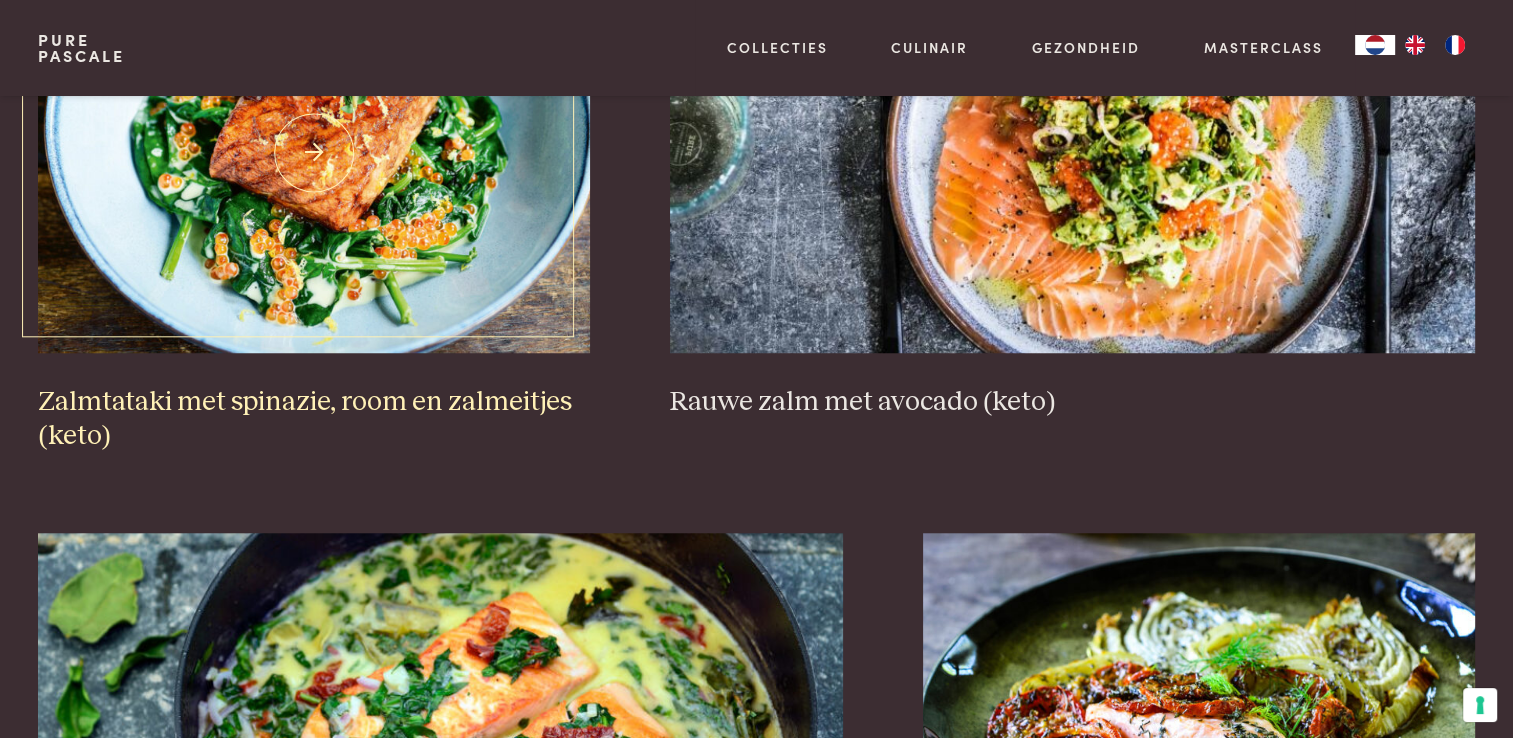 click at bounding box center [314, 153] 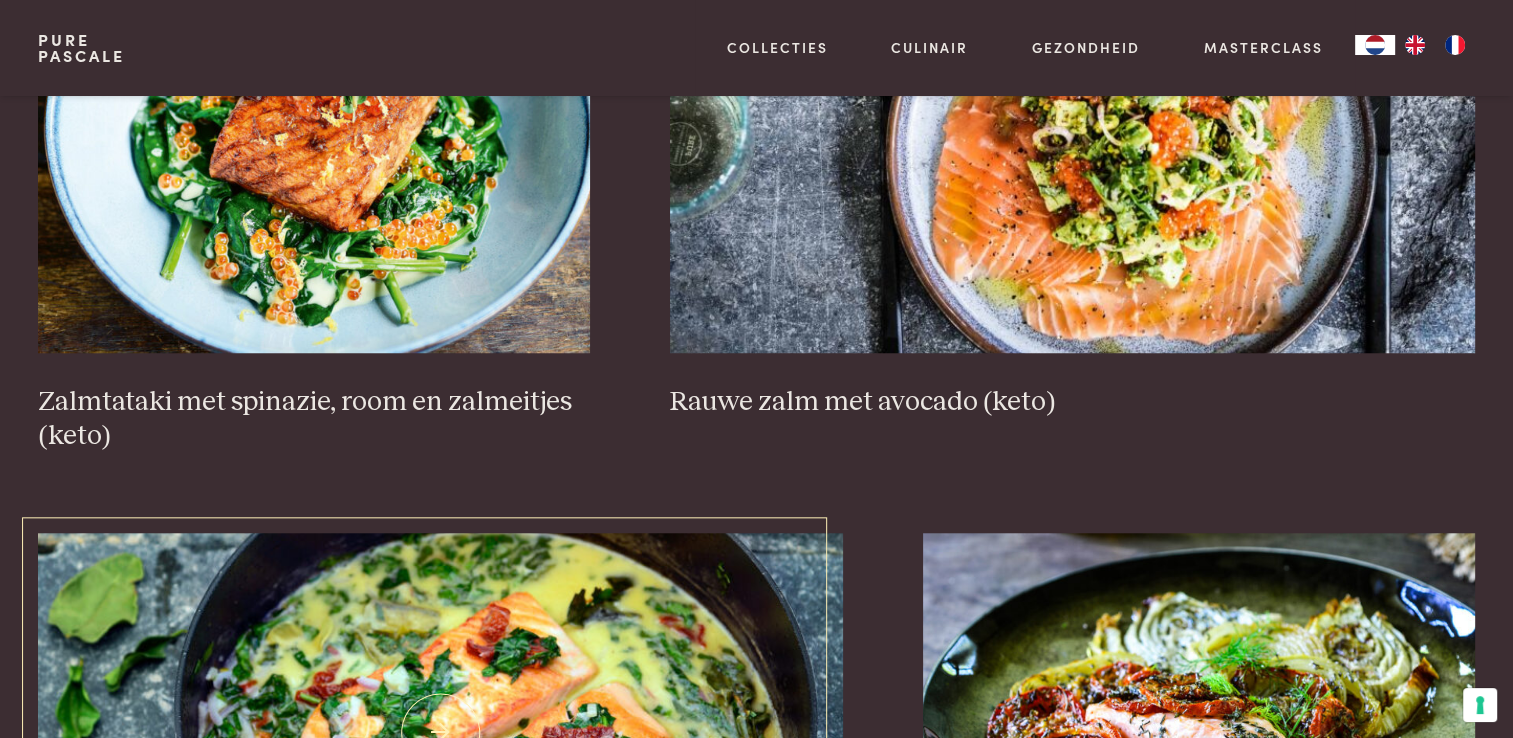 scroll, scrollTop: 1959, scrollLeft: 0, axis: vertical 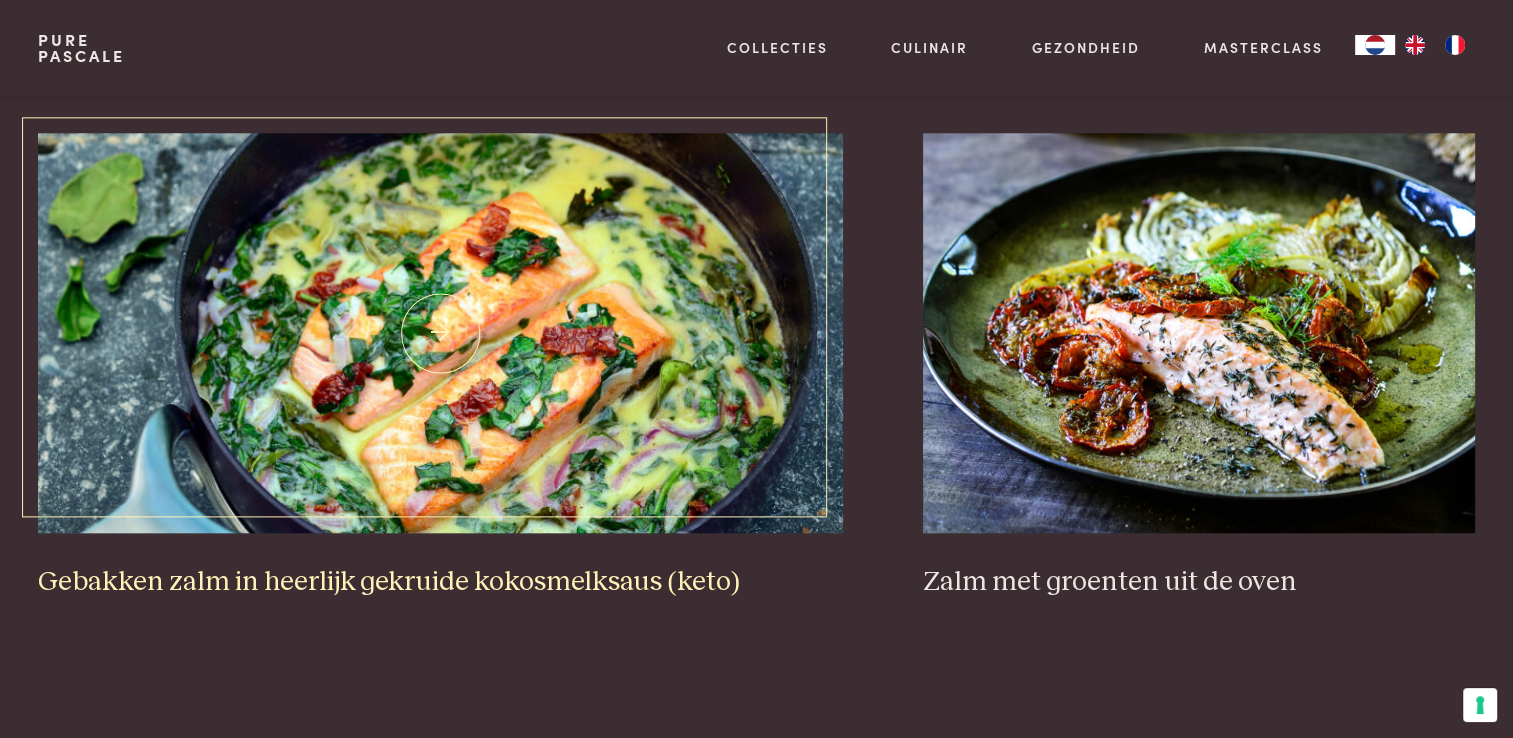 click at bounding box center [440, 333] 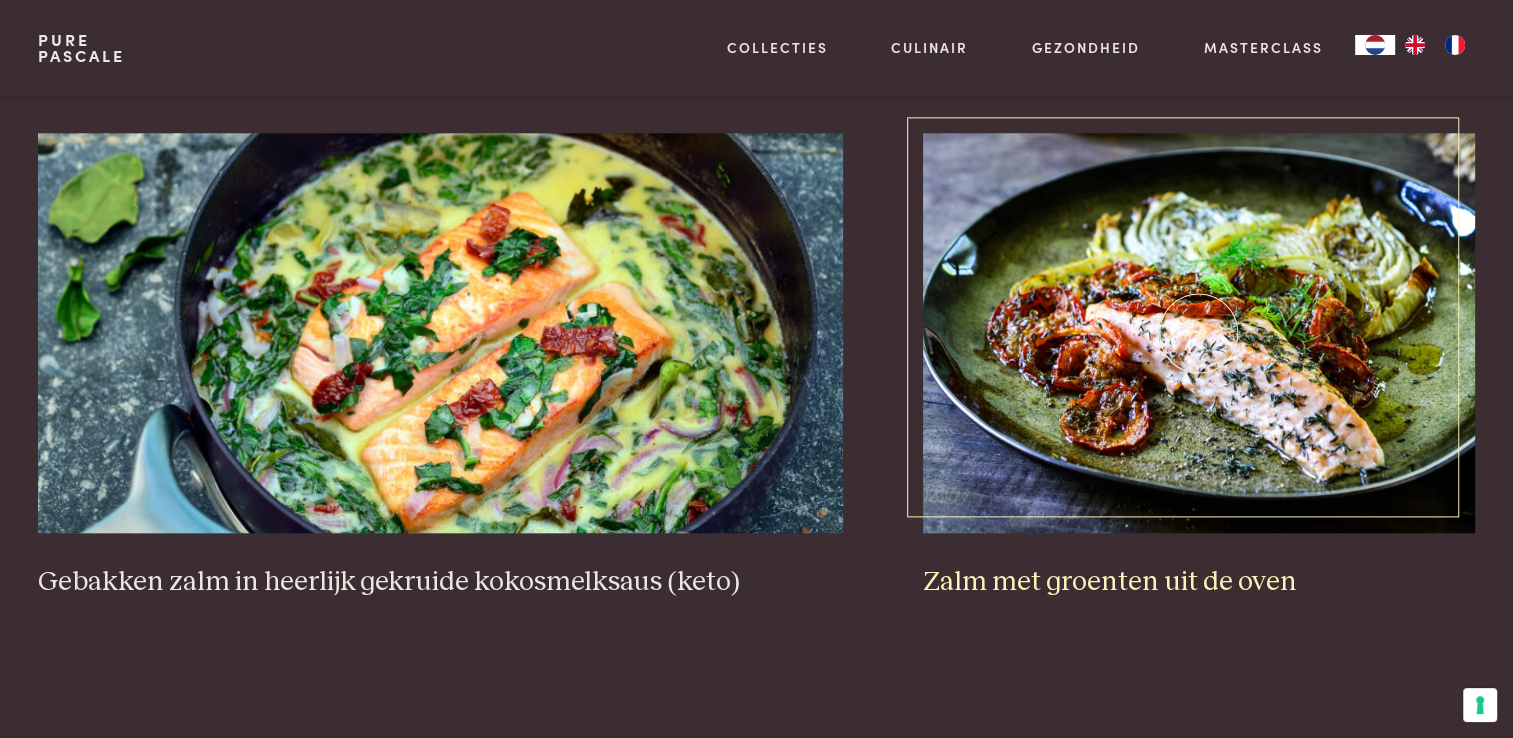 click at bounding box center (1199, 333) 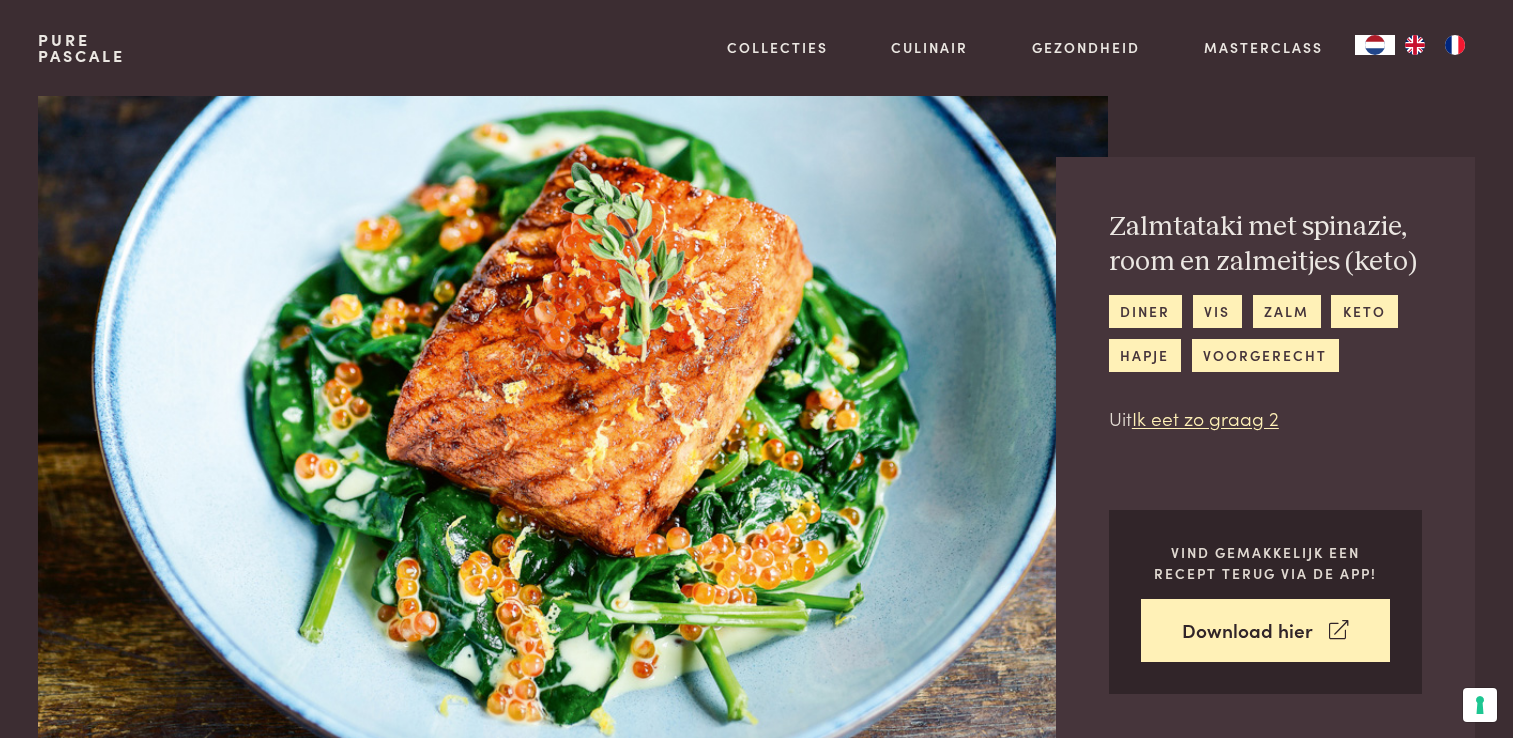scroll, scrollTop: 0, scrollLeft: 0, axis: both 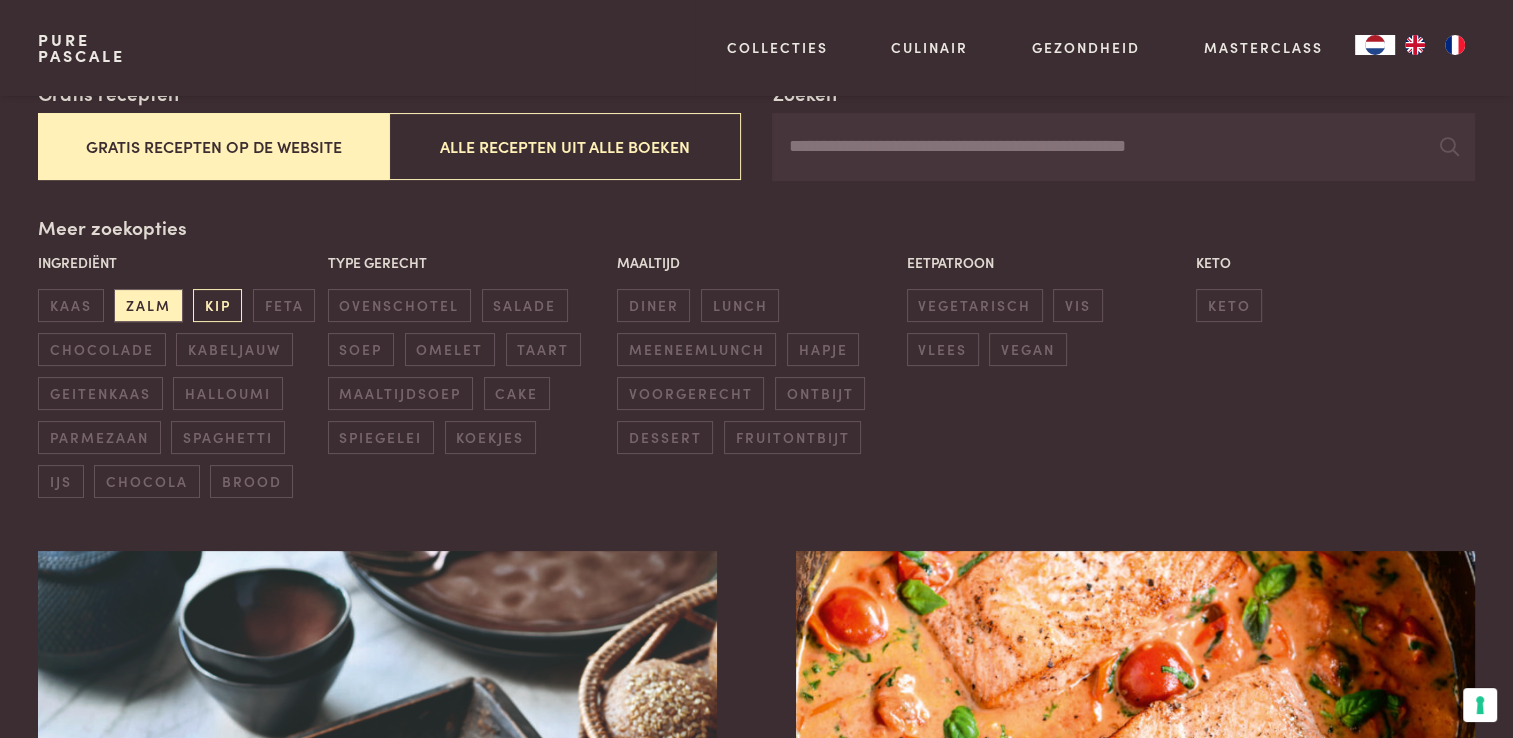 click on "kip" at bounding box center (217, 305) 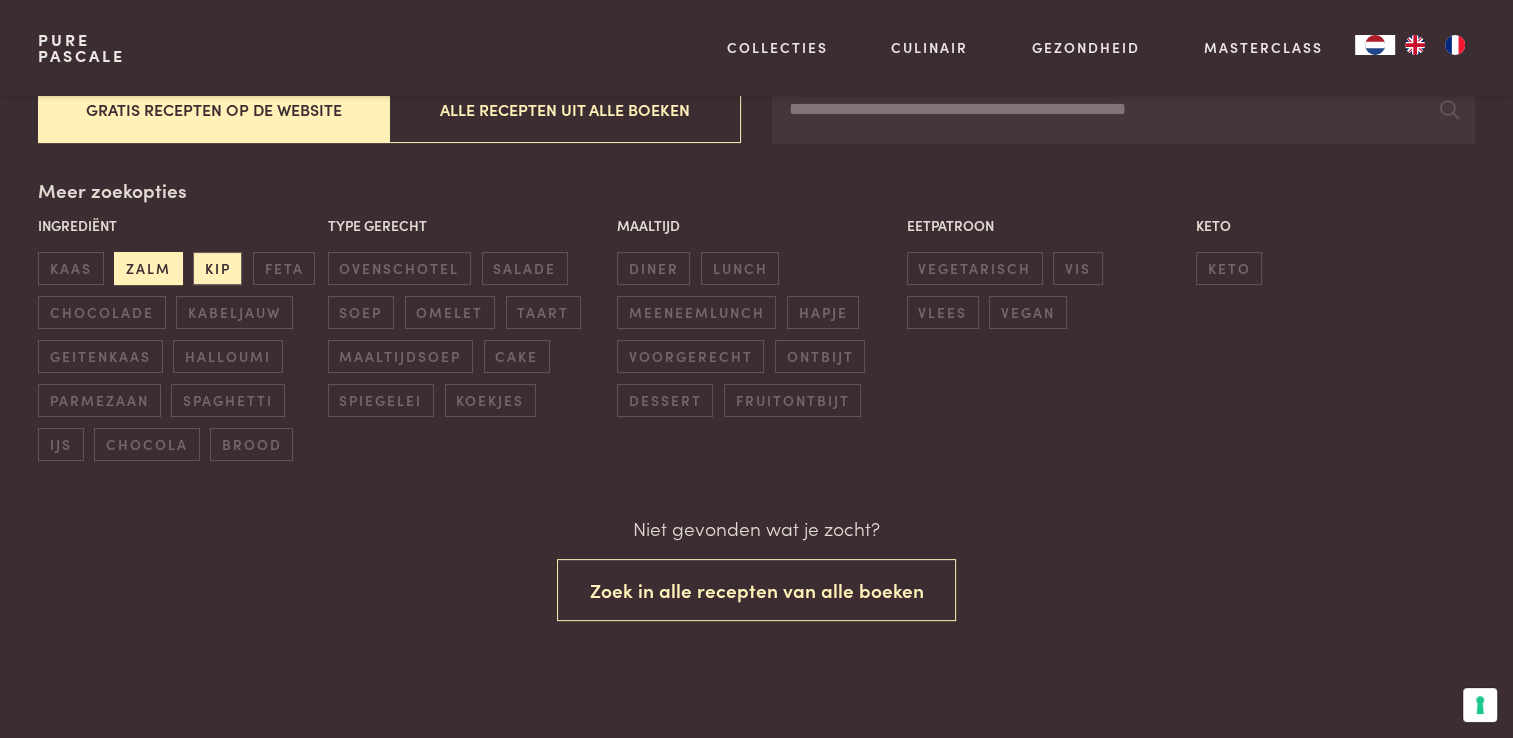 click on "zalm" at bounding box center (148, 268) 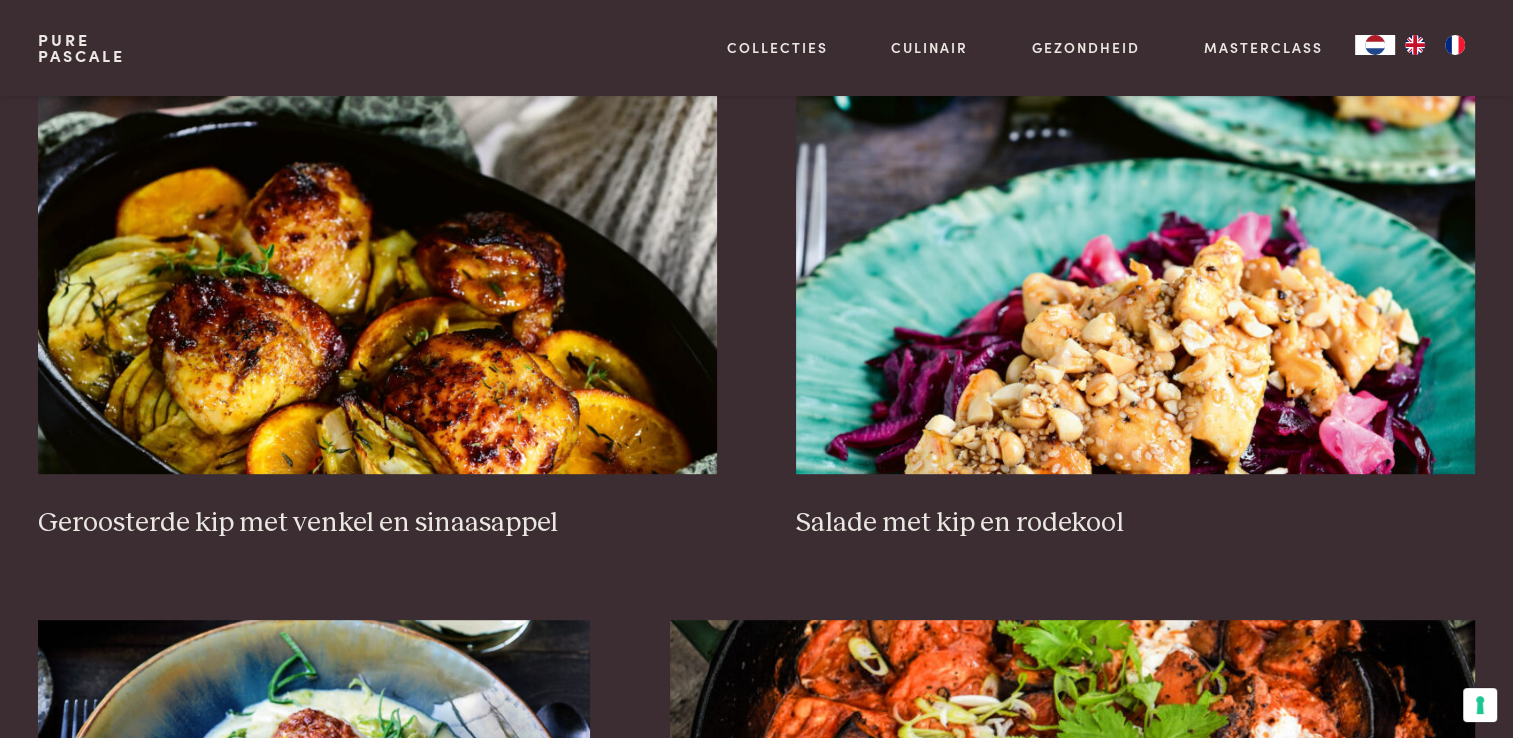 scroll, scrollTop: 859, scrollLeft: 0, axis: vertical 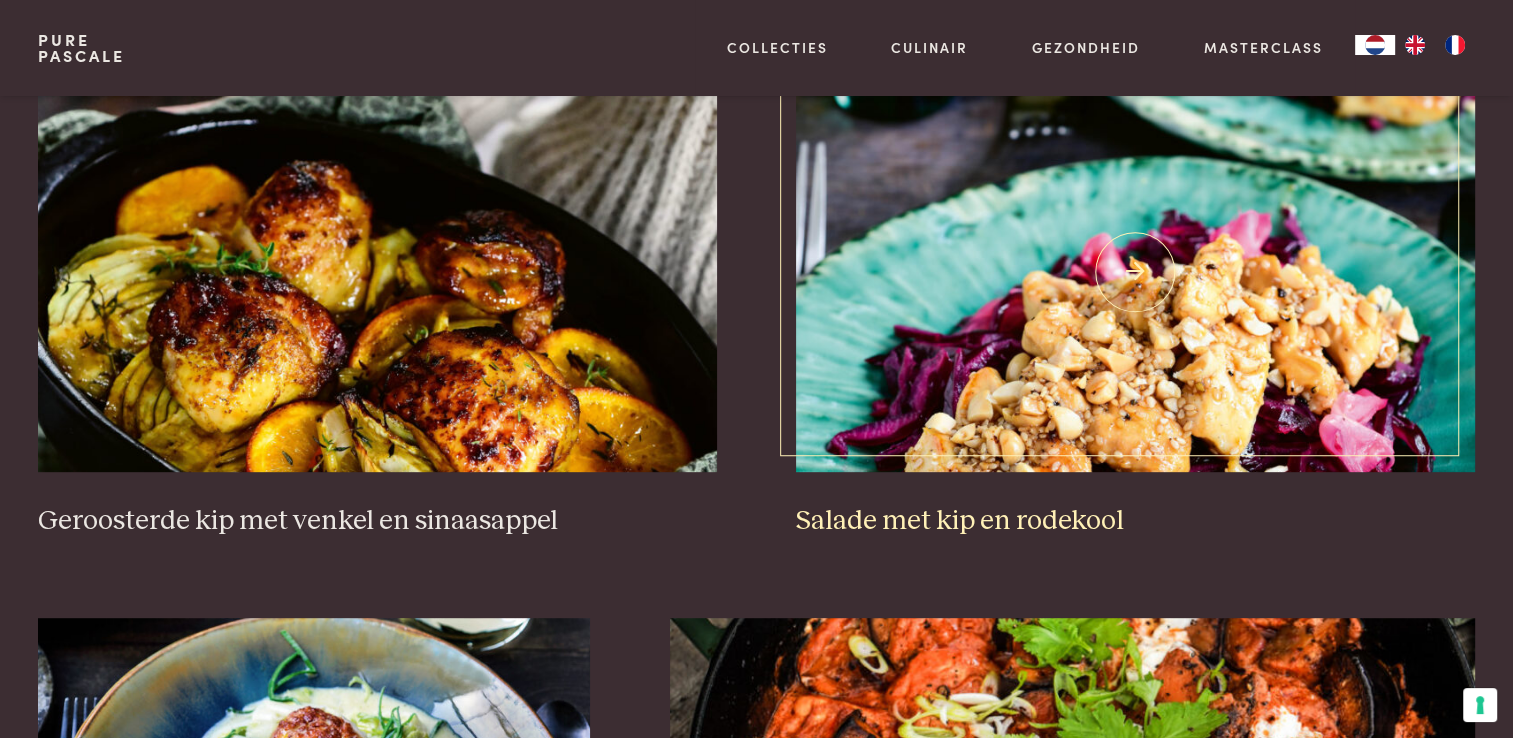 click at bounding box center [1135, 272] 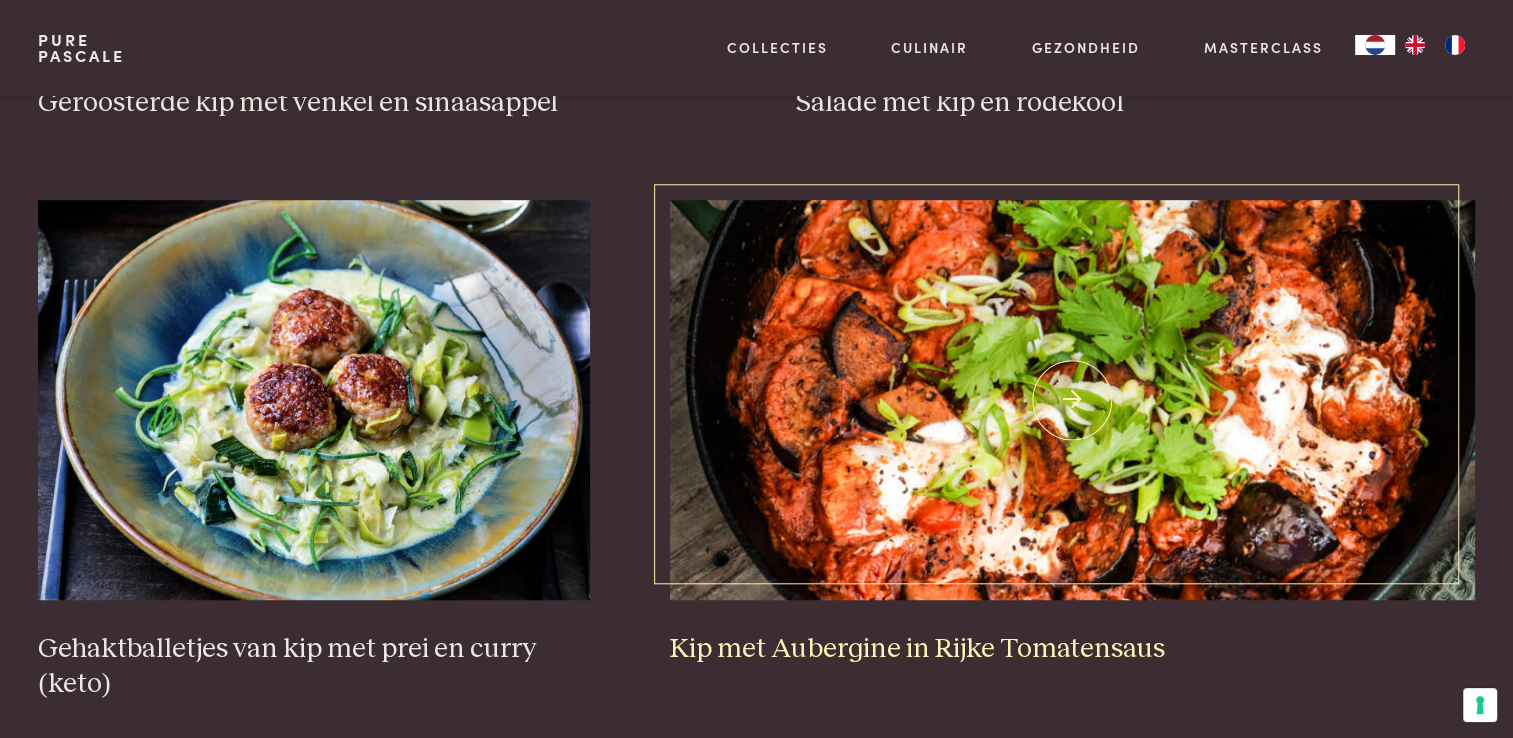 scroll, scrollTop: 1359, scrollLeft: 0, axis: vertical 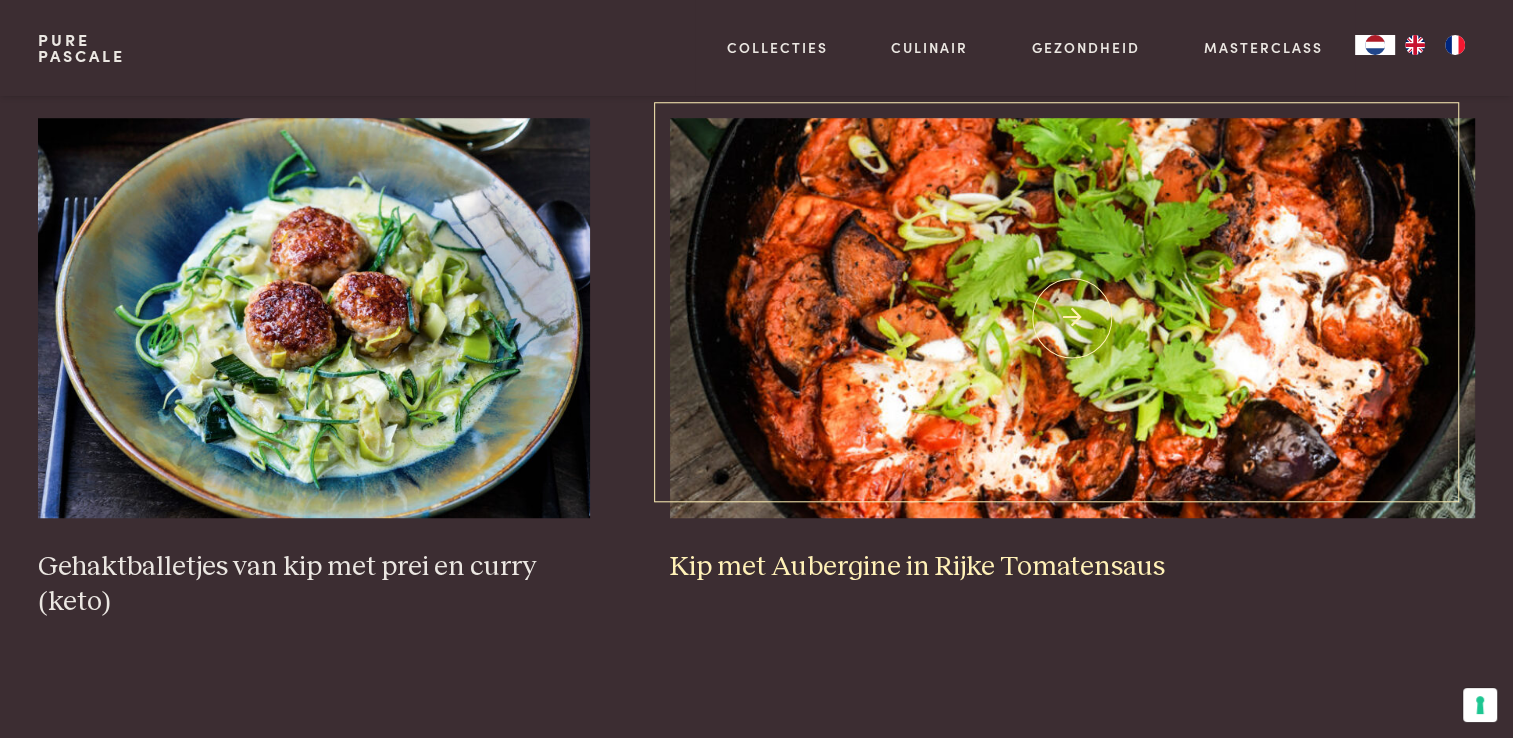click at bounding box center (1072, 318) 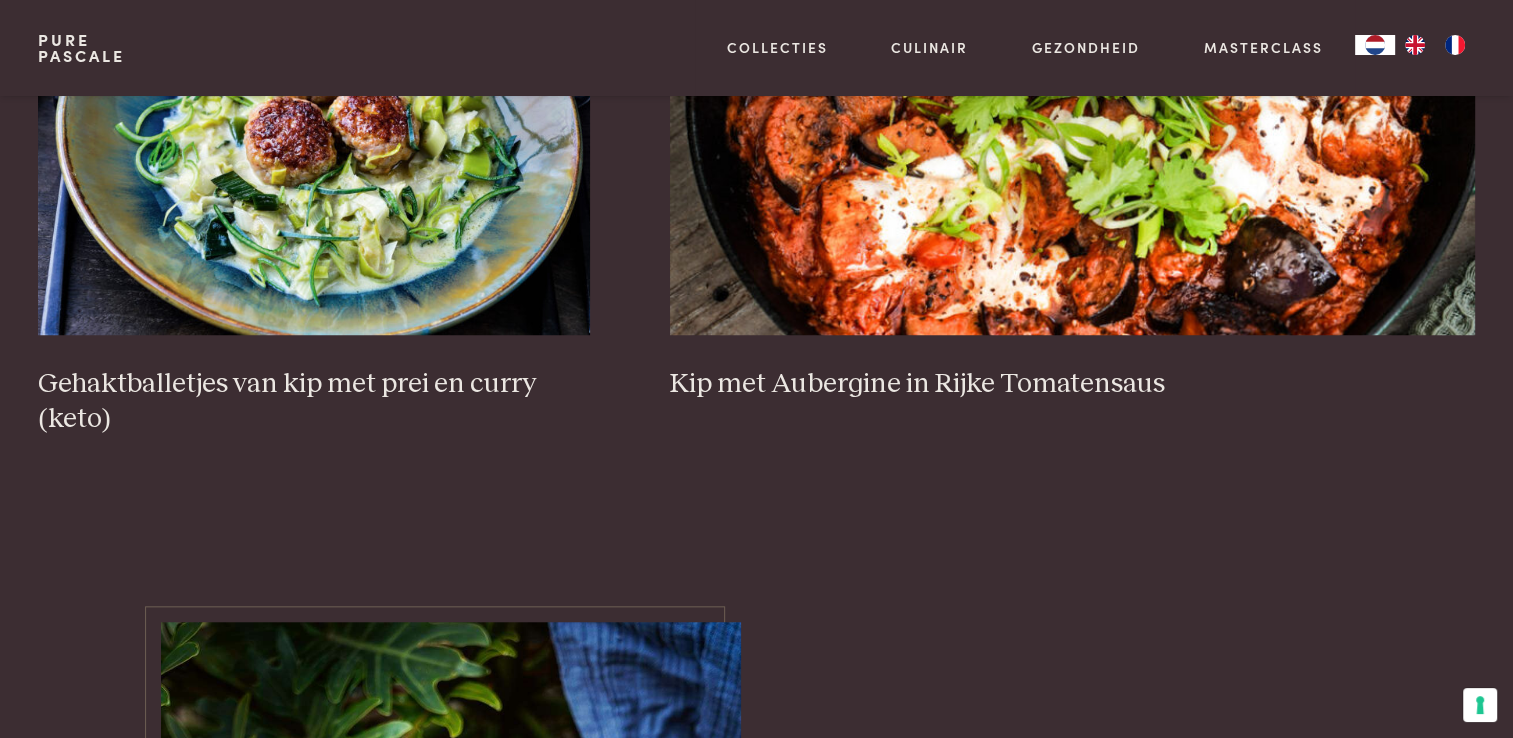 scroll, scrollTop: 1459, scrollLeft: 0, axis: vertical 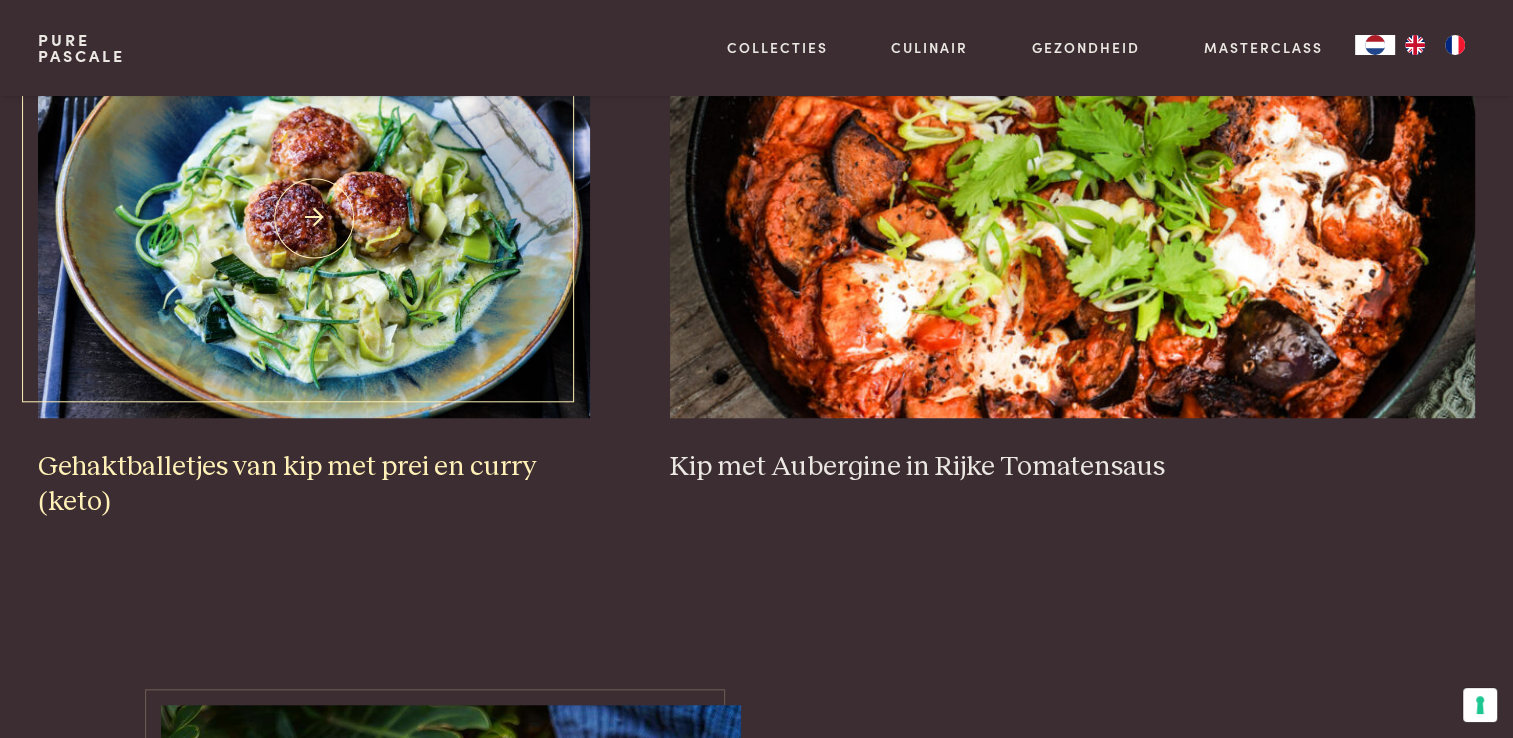 click at bounding box center [314, 218] 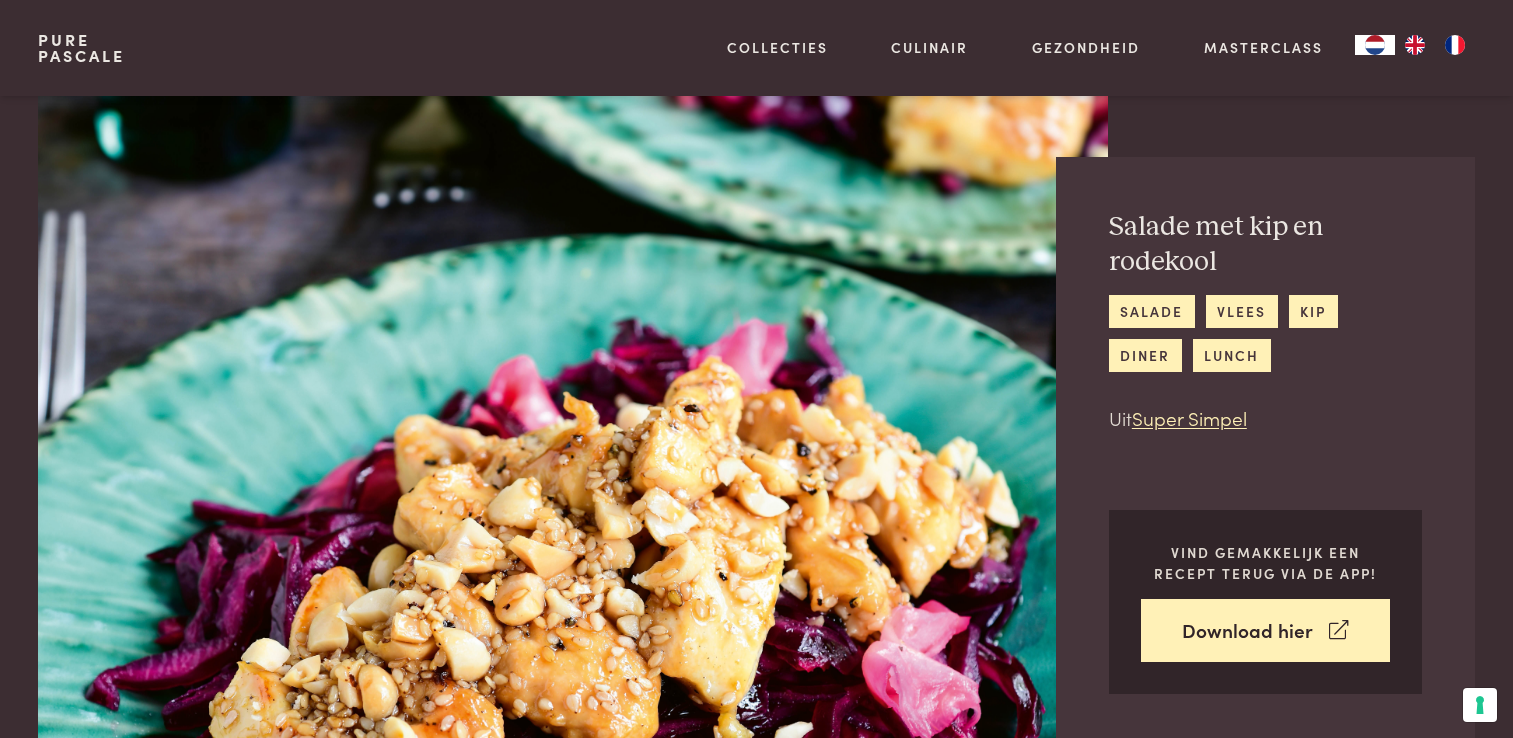 scroll, scrollTop: 200, scrollLeft: 0, axis: vertical 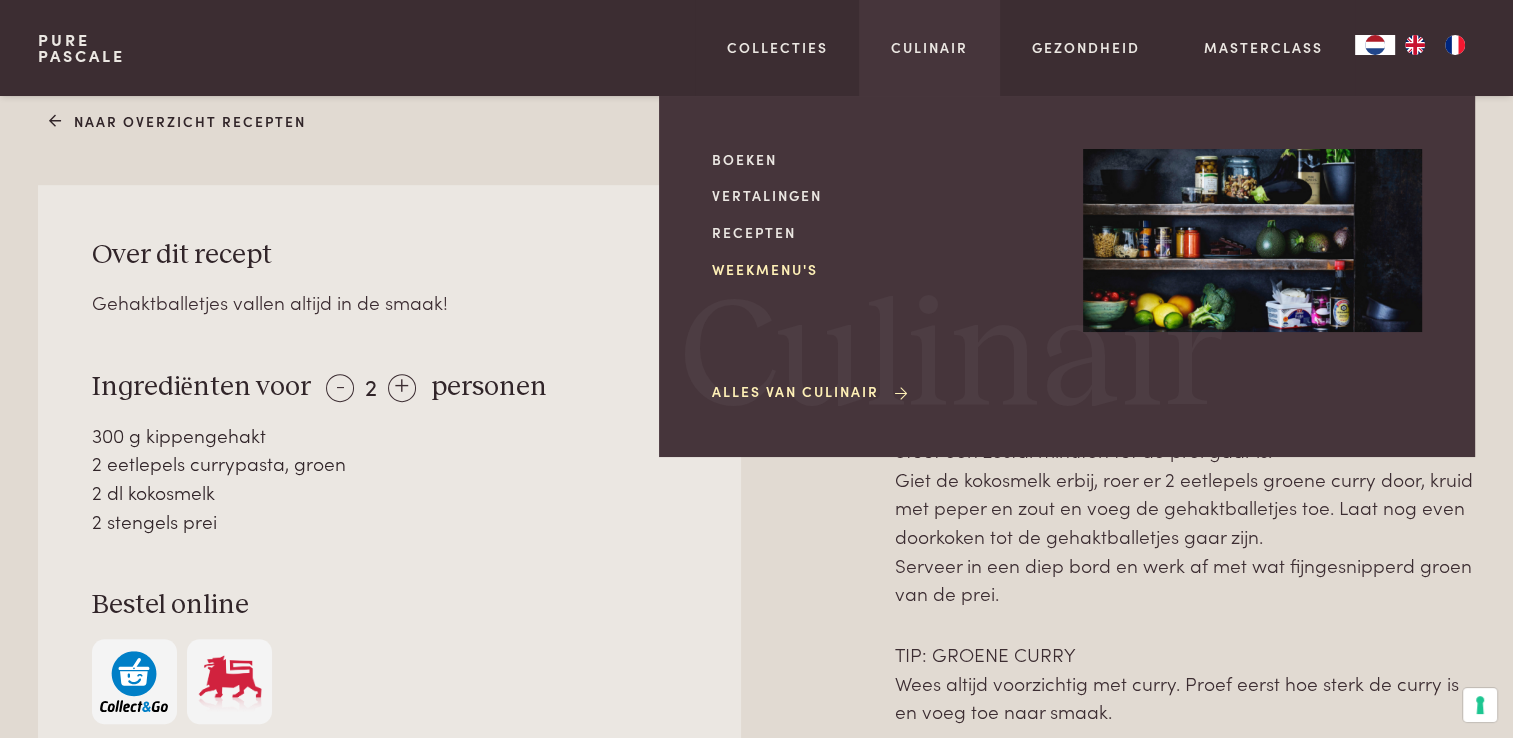 click on "Weekmenu's" at bounding box center (881, 269) 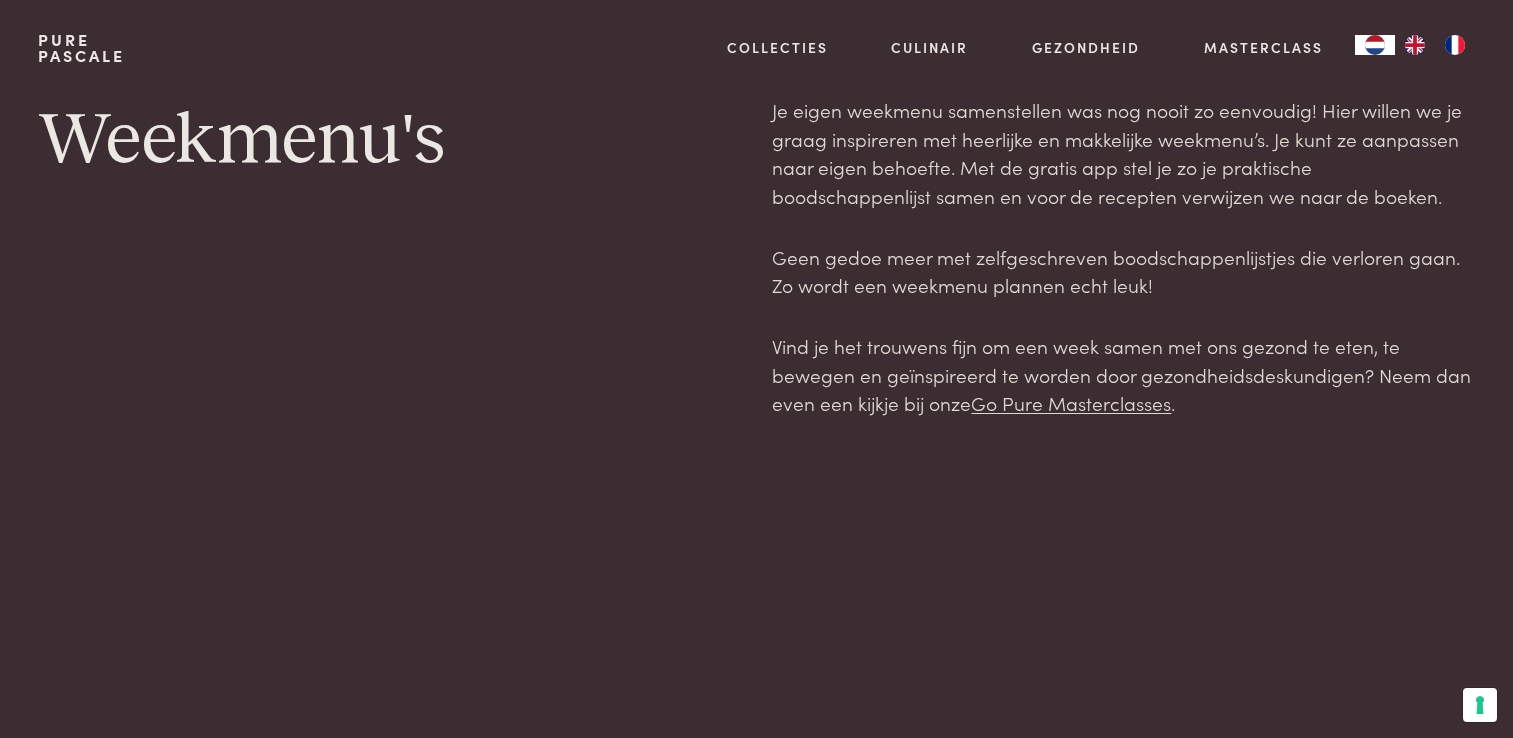 scroll, scrollTop: 0, scrollLeft: 0, axis: both 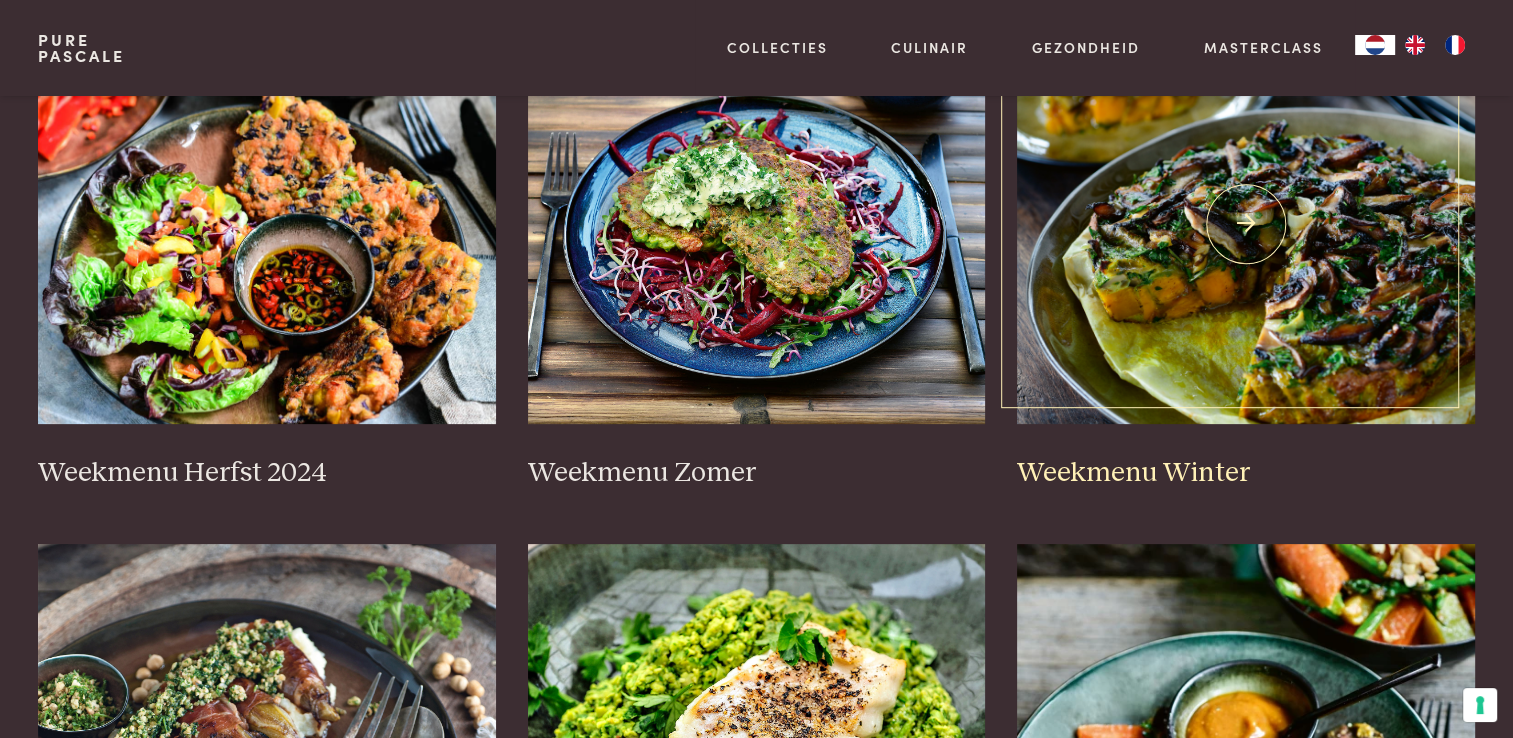 click at bounding box center (1246, 224) 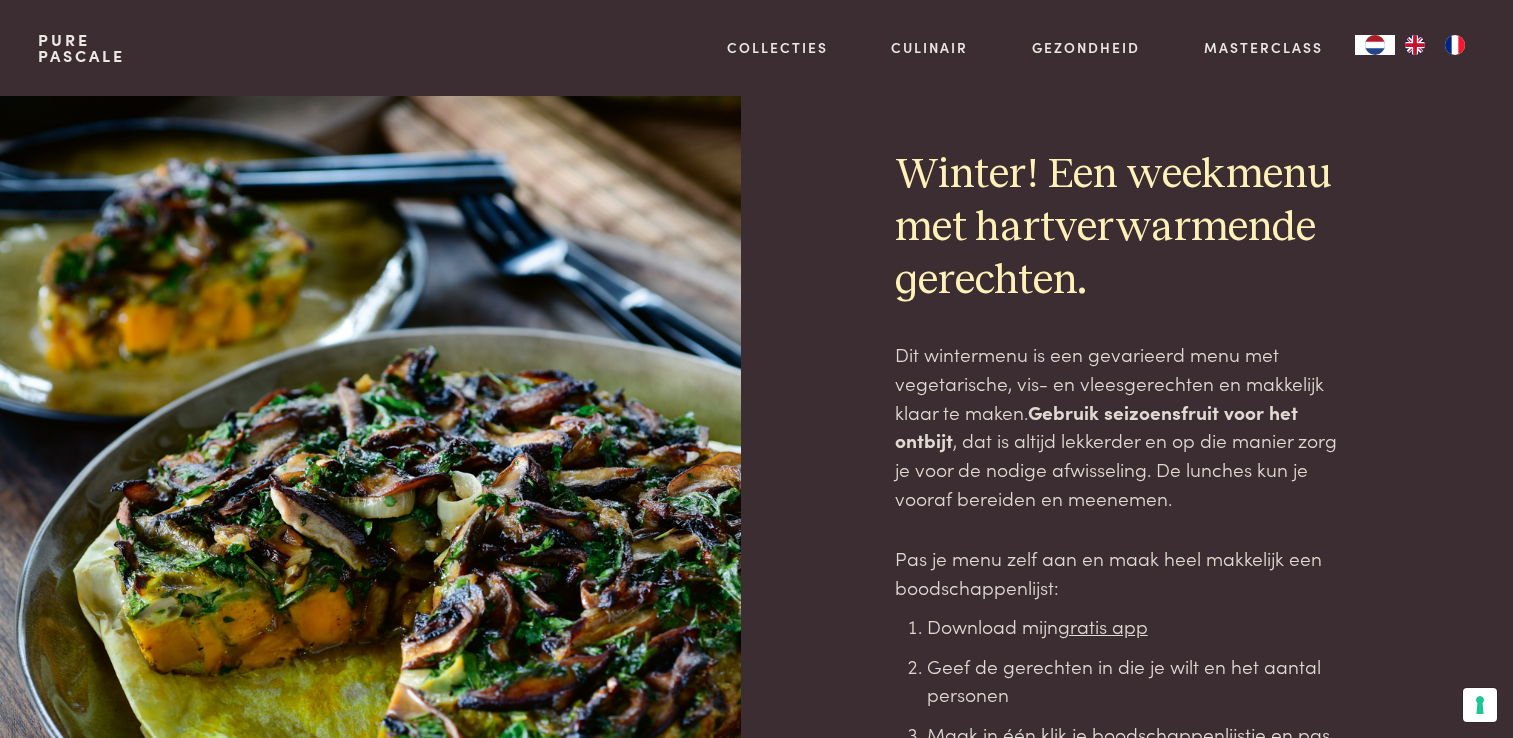 scroll, scrollTop: 0, scrollLeft: 0, axis: both 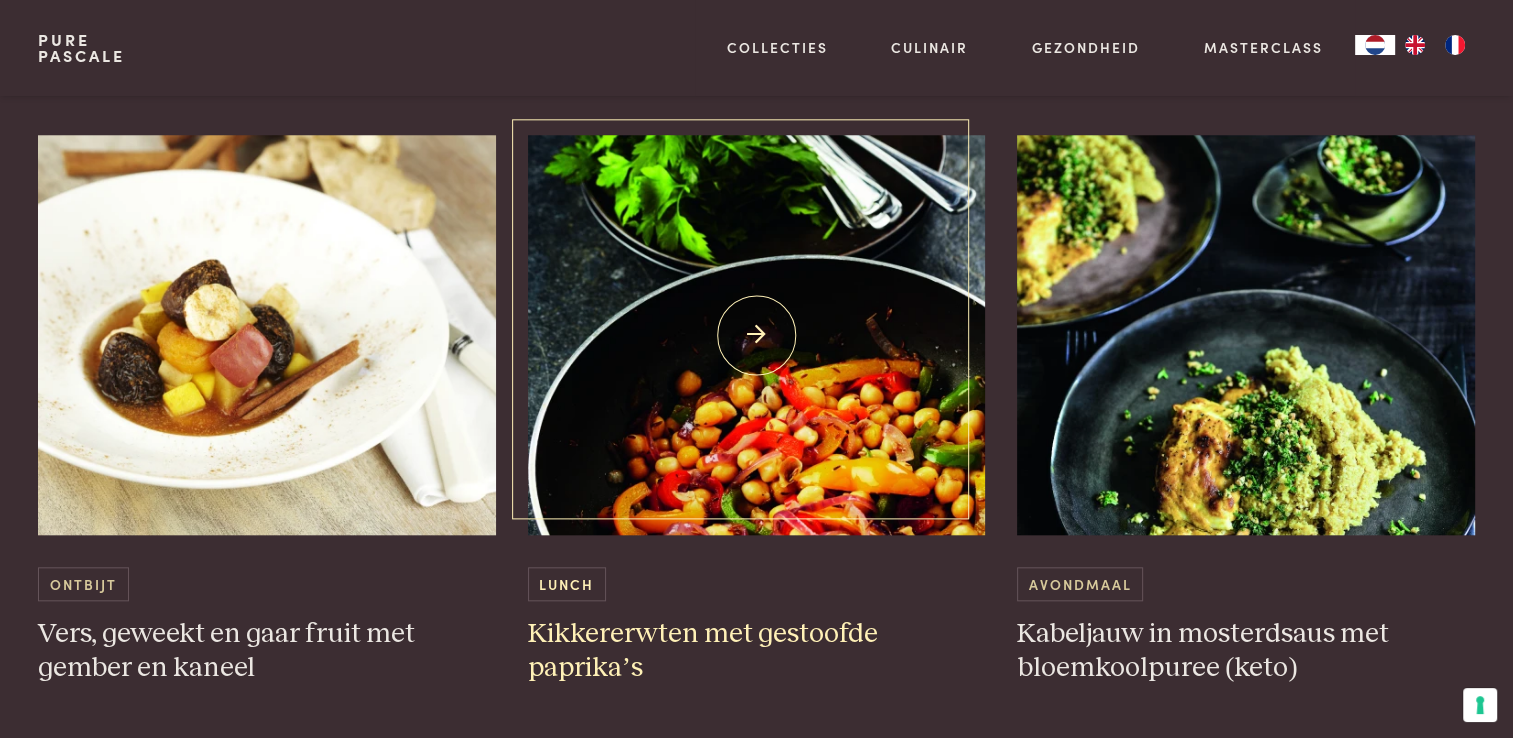click at bounding box center (757, 335) 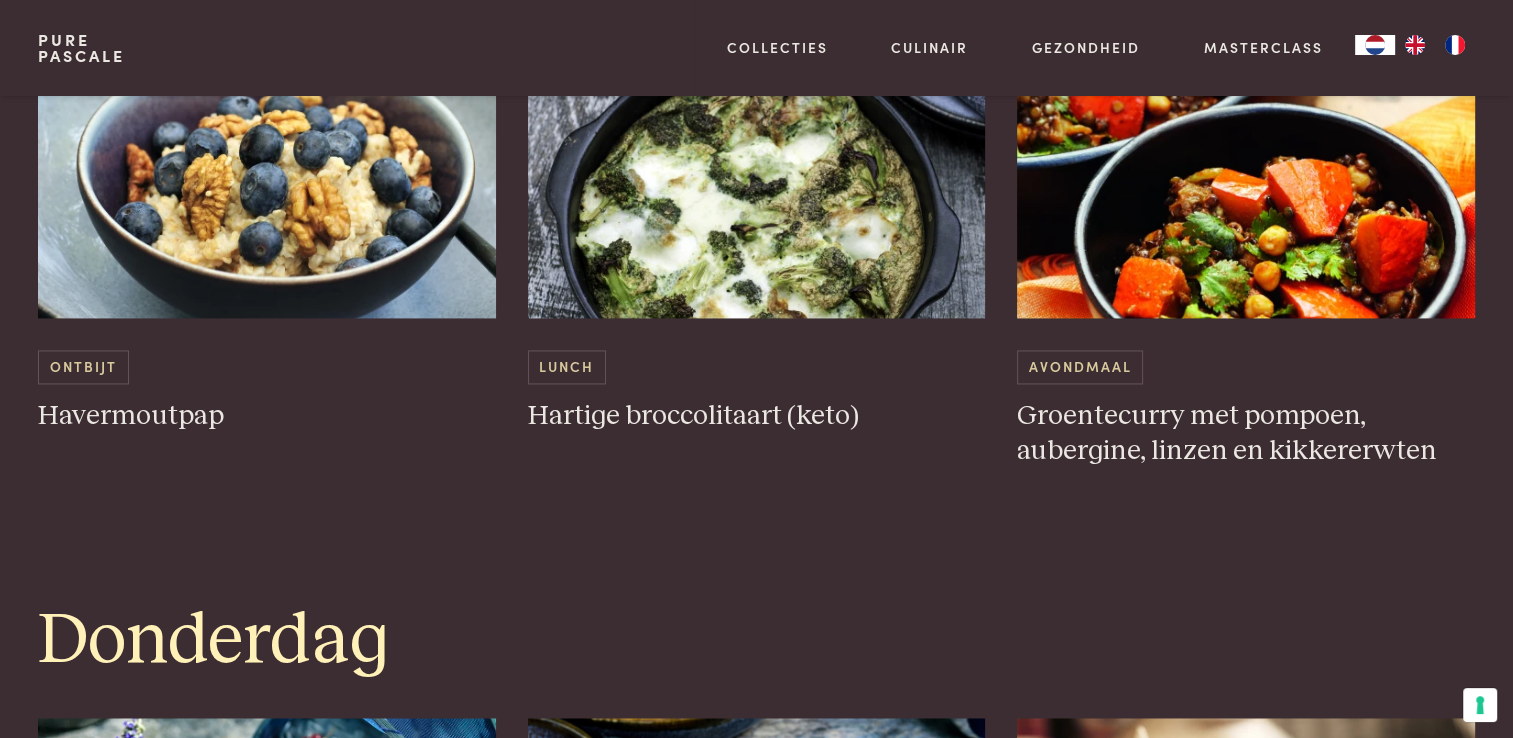 scroll, scrollTop: 2800, scrollLeft: 0, axis: vertical 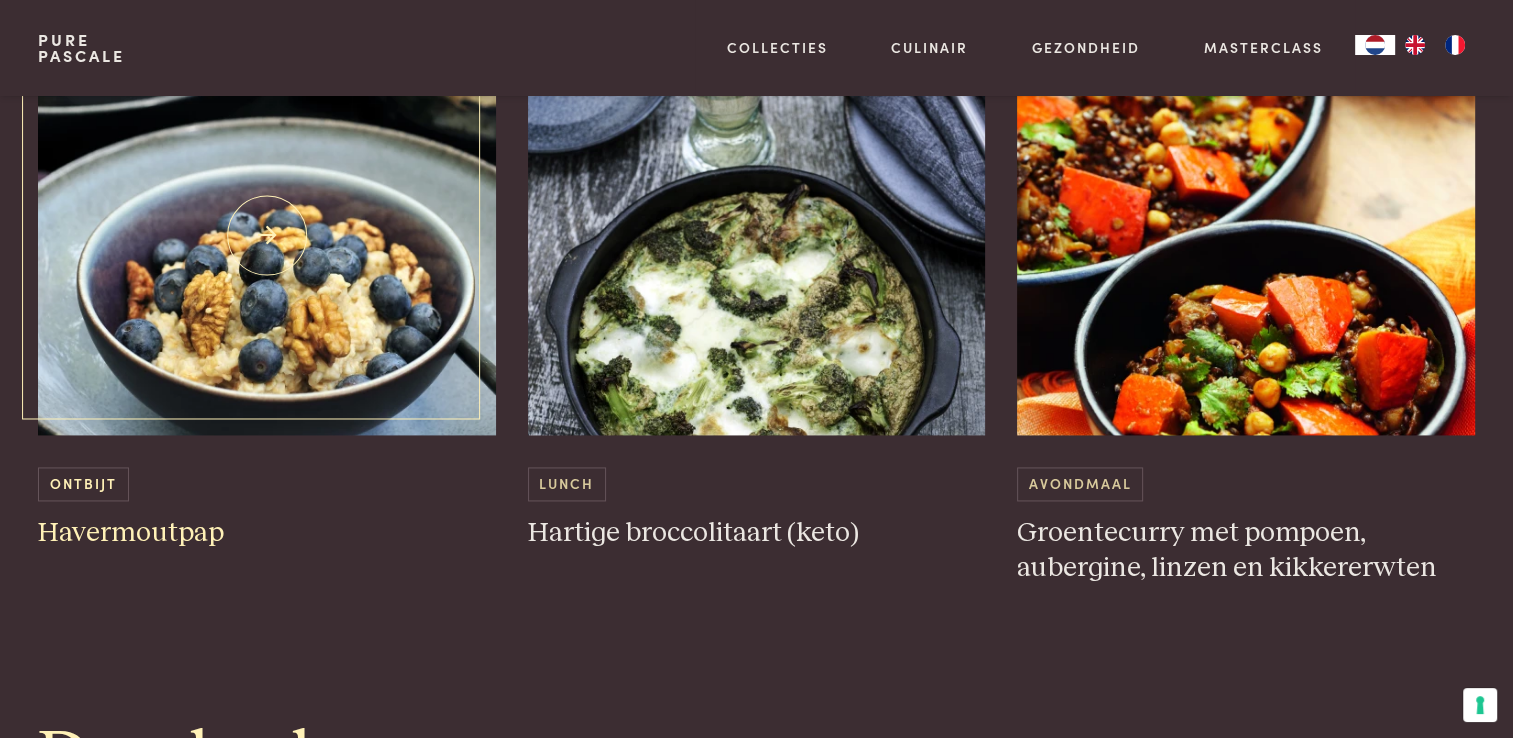click at bounding box center (267, 235) 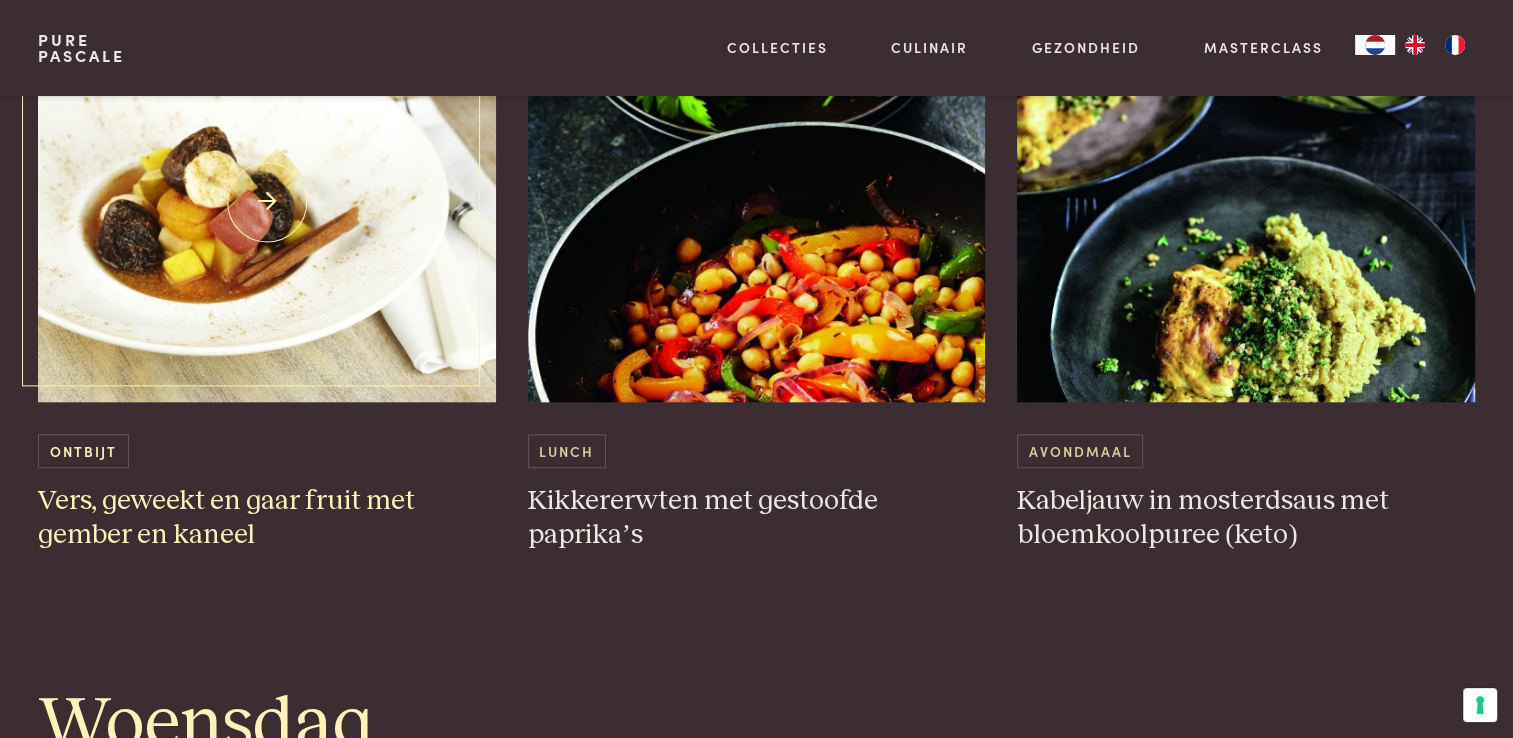 scroll, scrollTop: 2000, scrollLeft: 0, axis: vertical 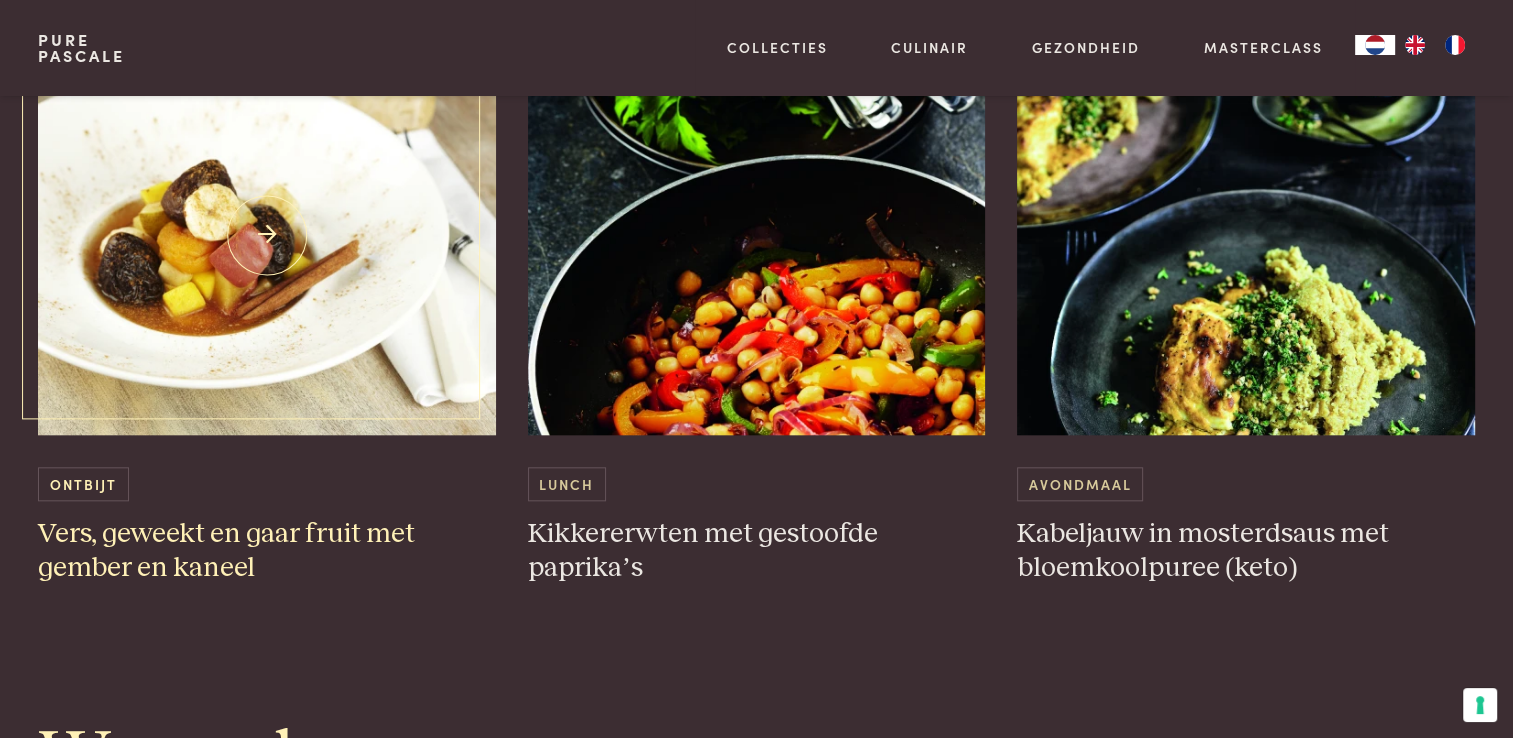 click at bounding box center [267, 235] 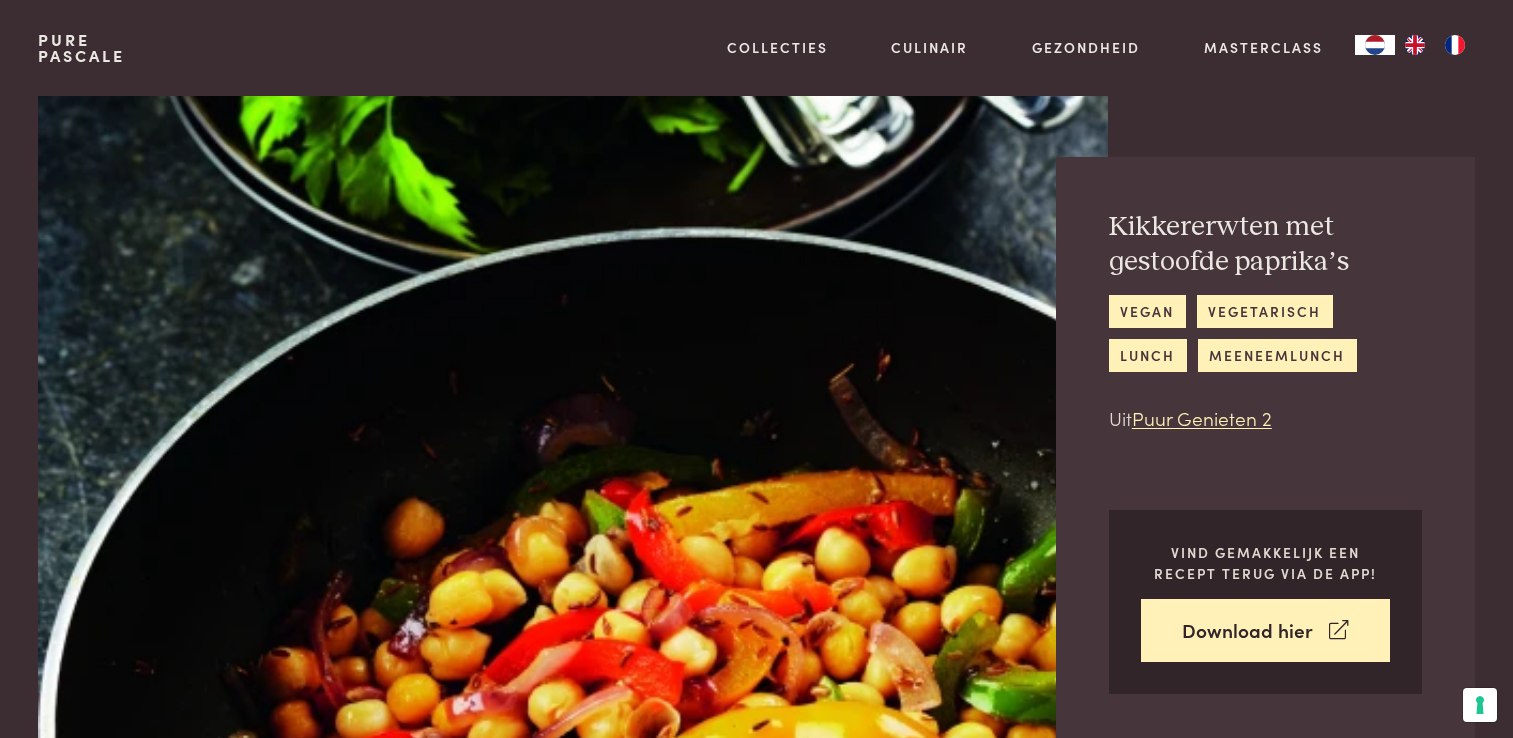 scroll, scrollTop: 0, scrollLeft: 0, axis: both 